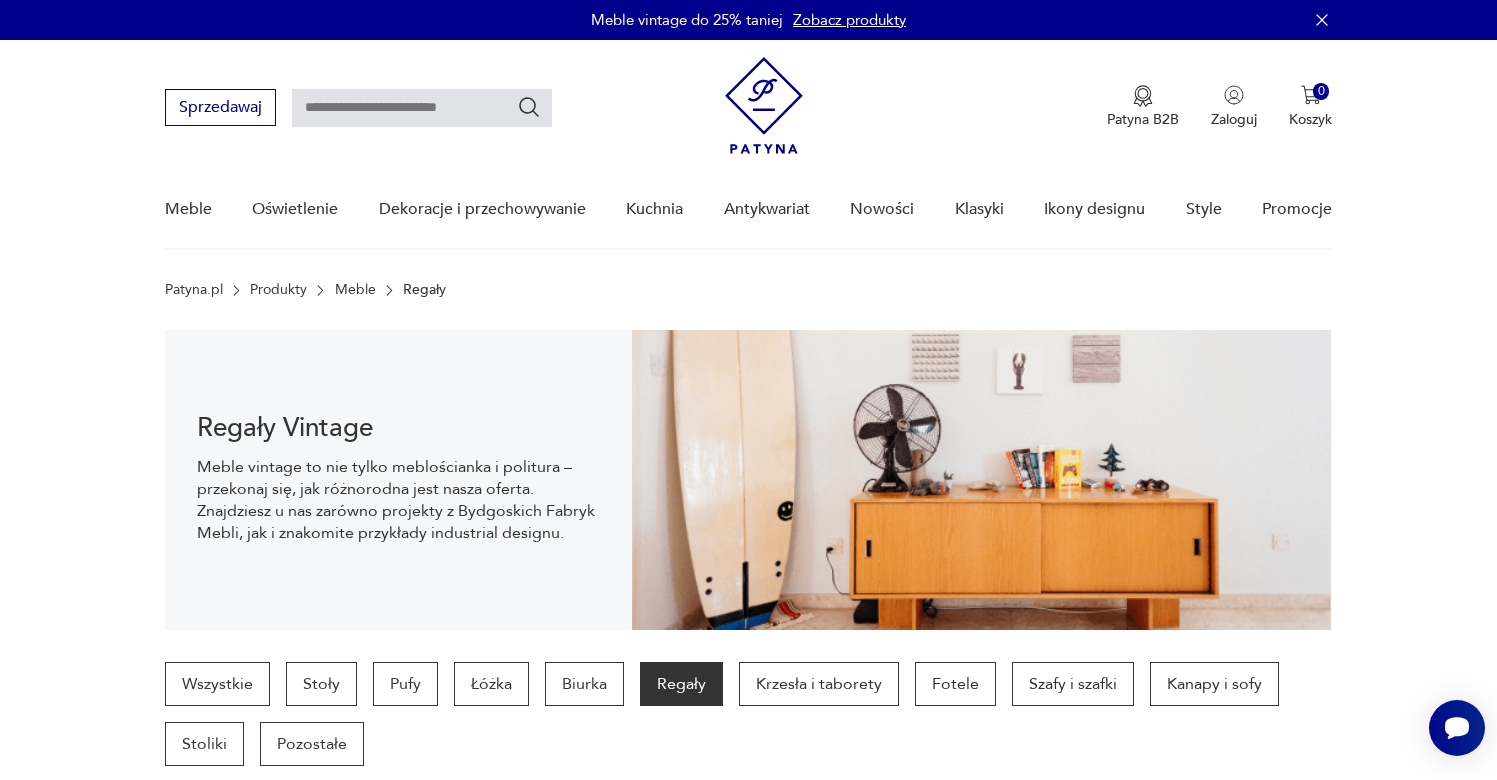 scroll, scrollTop: 0, scrollLeft: 0, axis: both 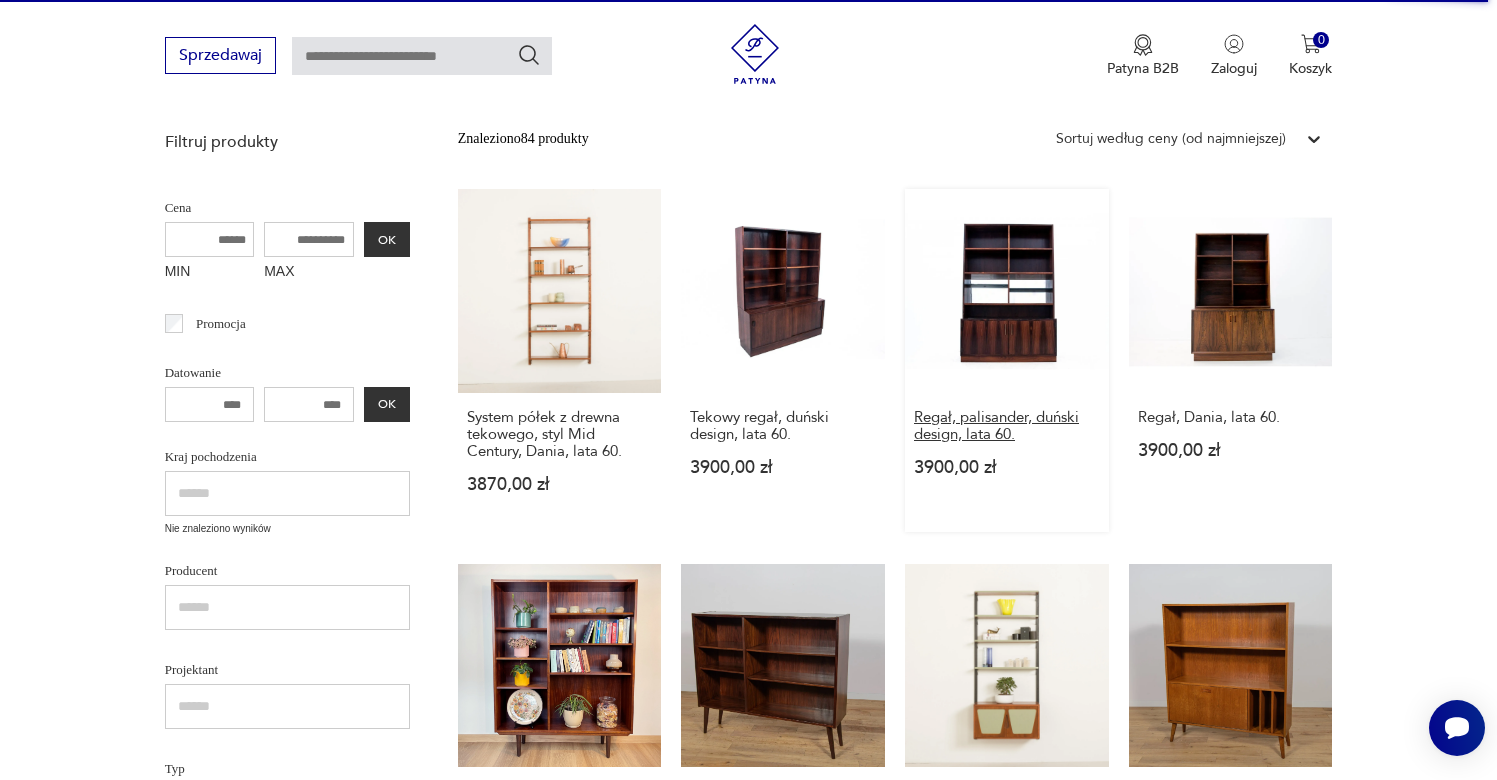 click on "Regał, palisander, duński design, lata 60." at bounding box center (1007, 426) 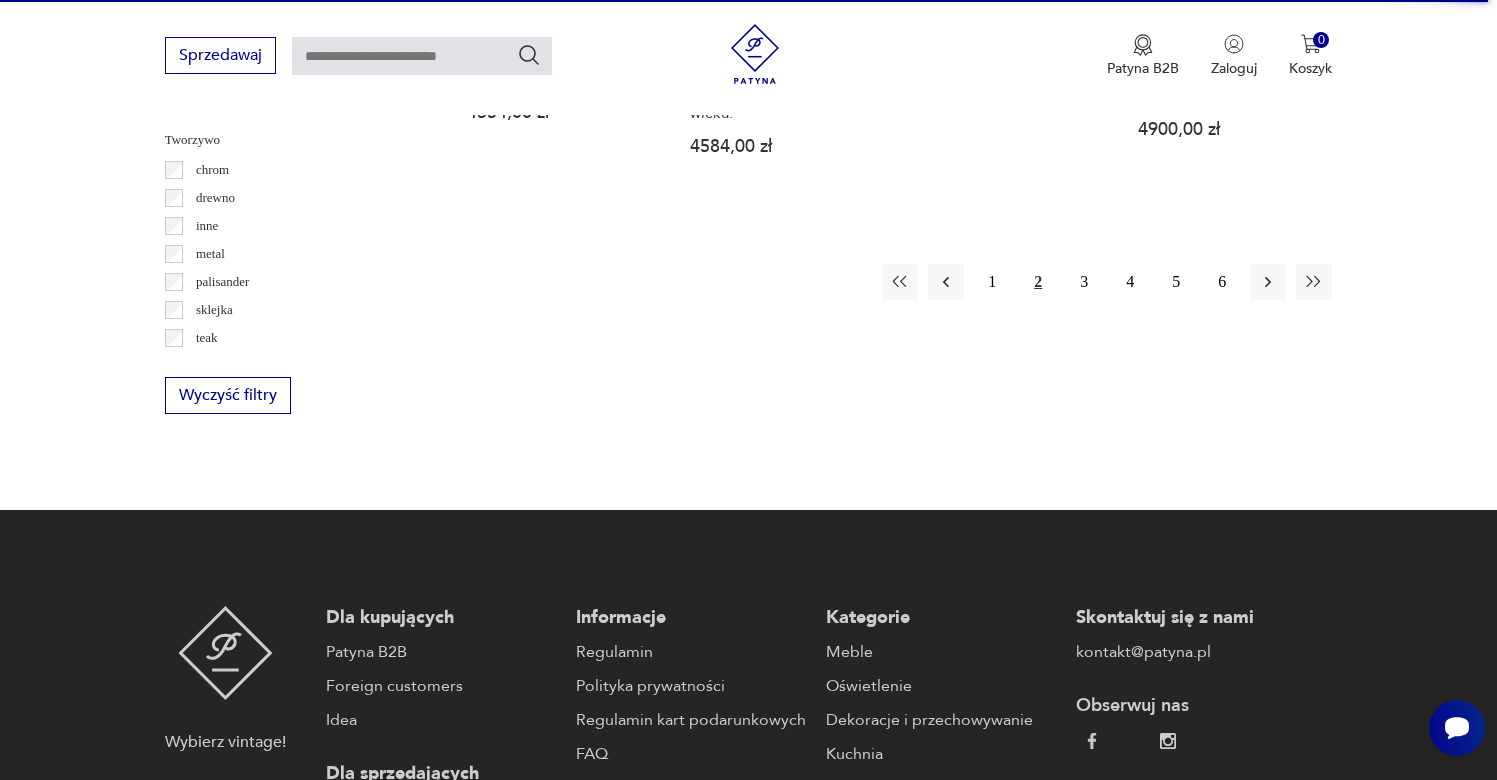scroll, scrollTop: 2244, scrollLeft: 0, axis: vertical 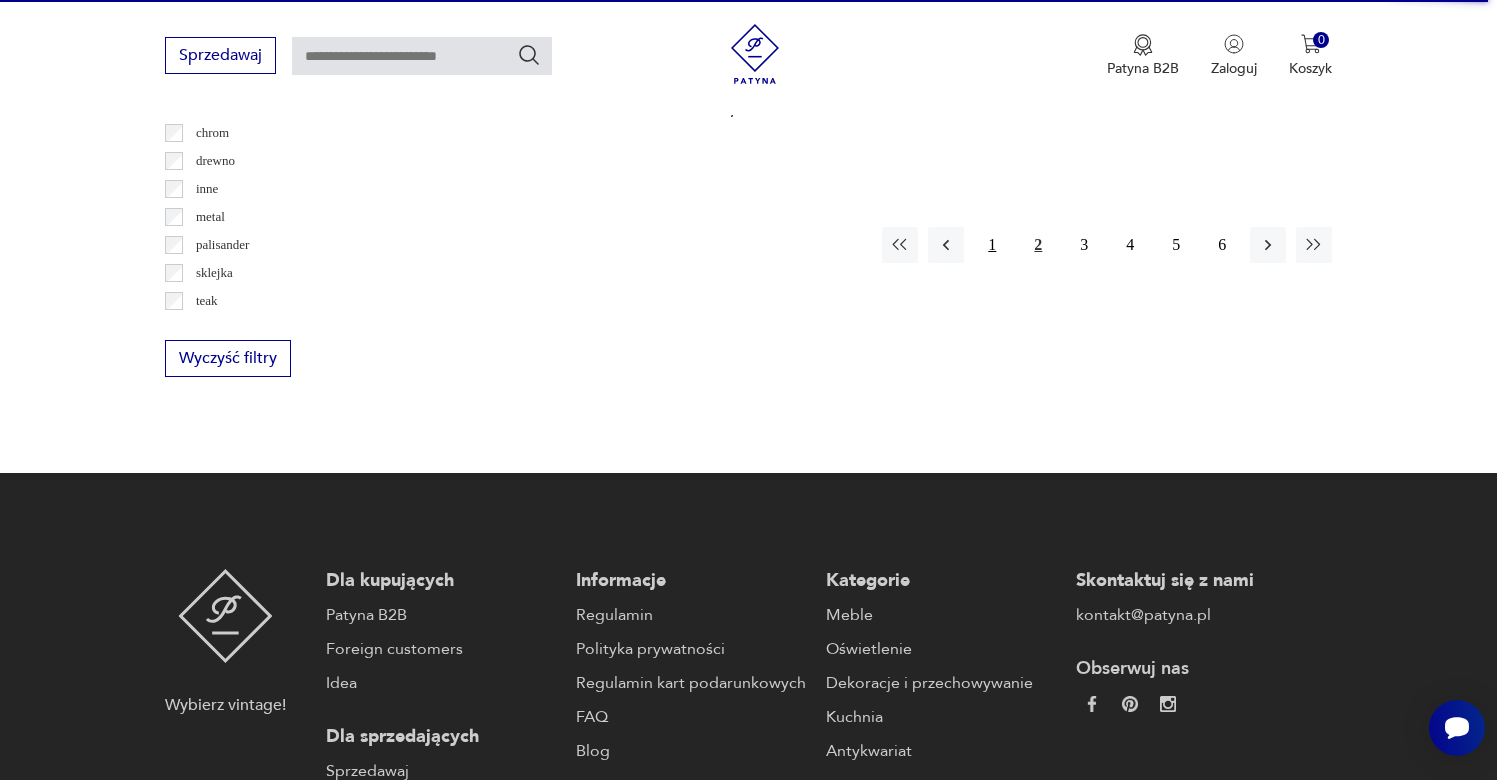 click on "1" at bounding box center (992, 245) 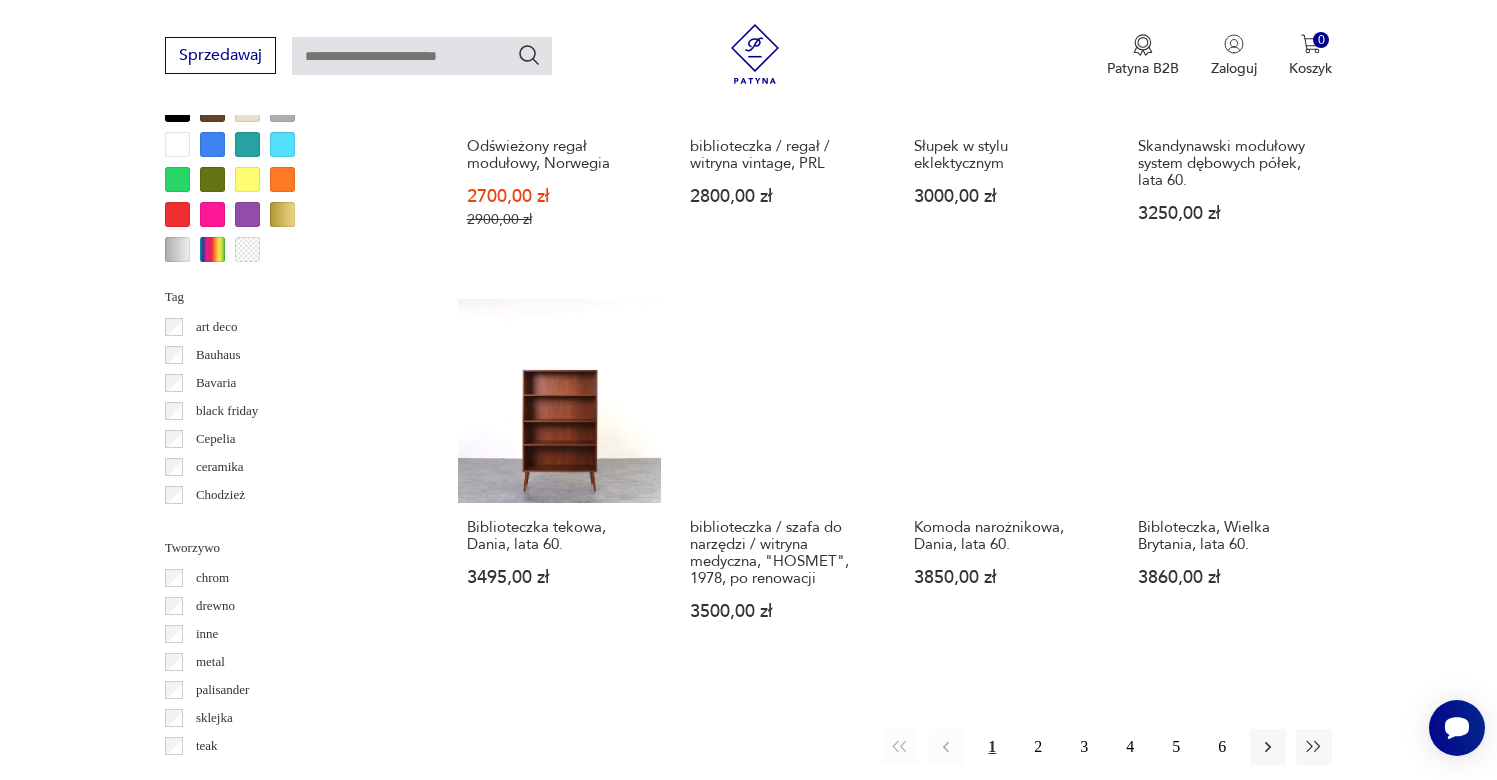 scroll, scrollTop: 1990, scrollLeft: 0, axis: vertical 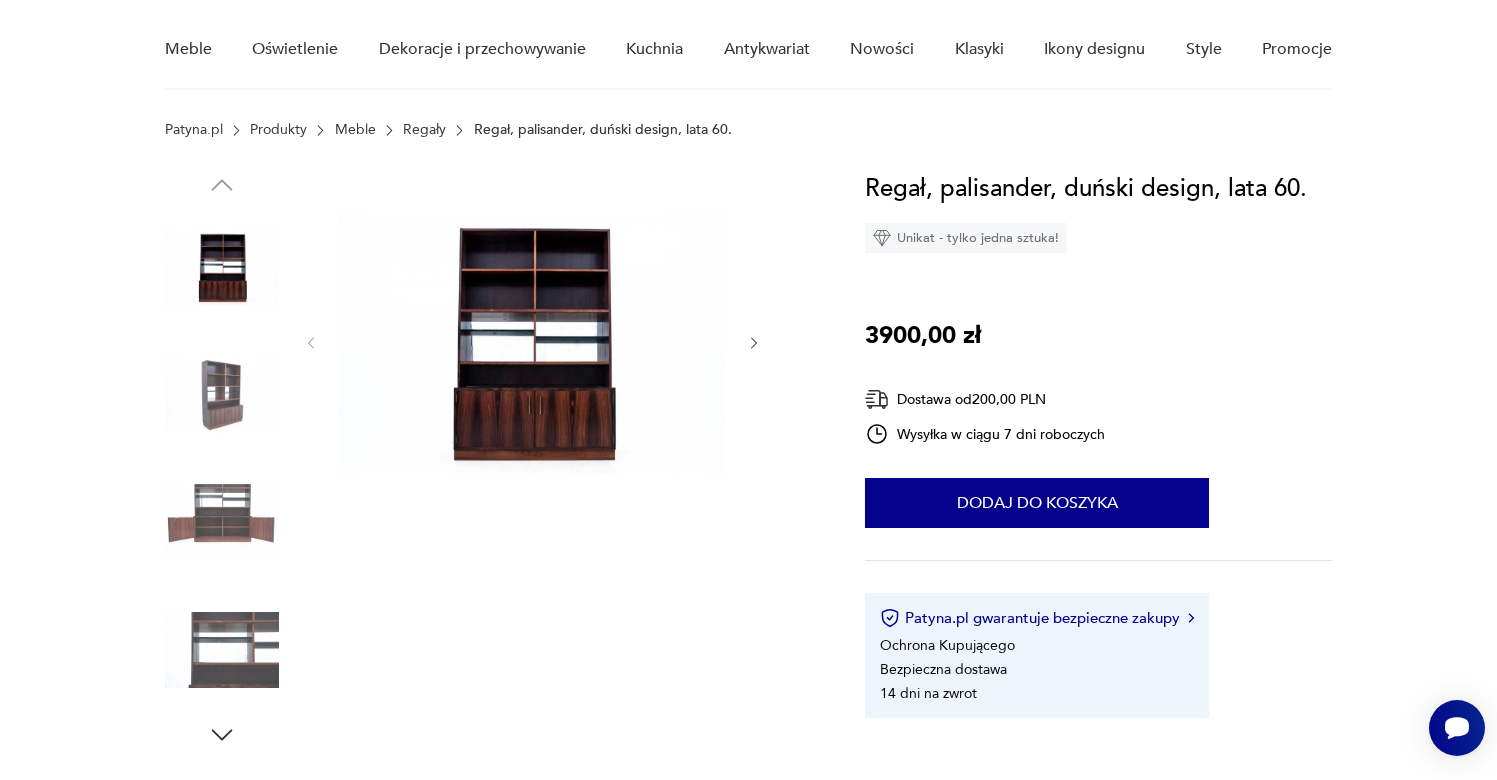 click at bounding box center [222, 395] 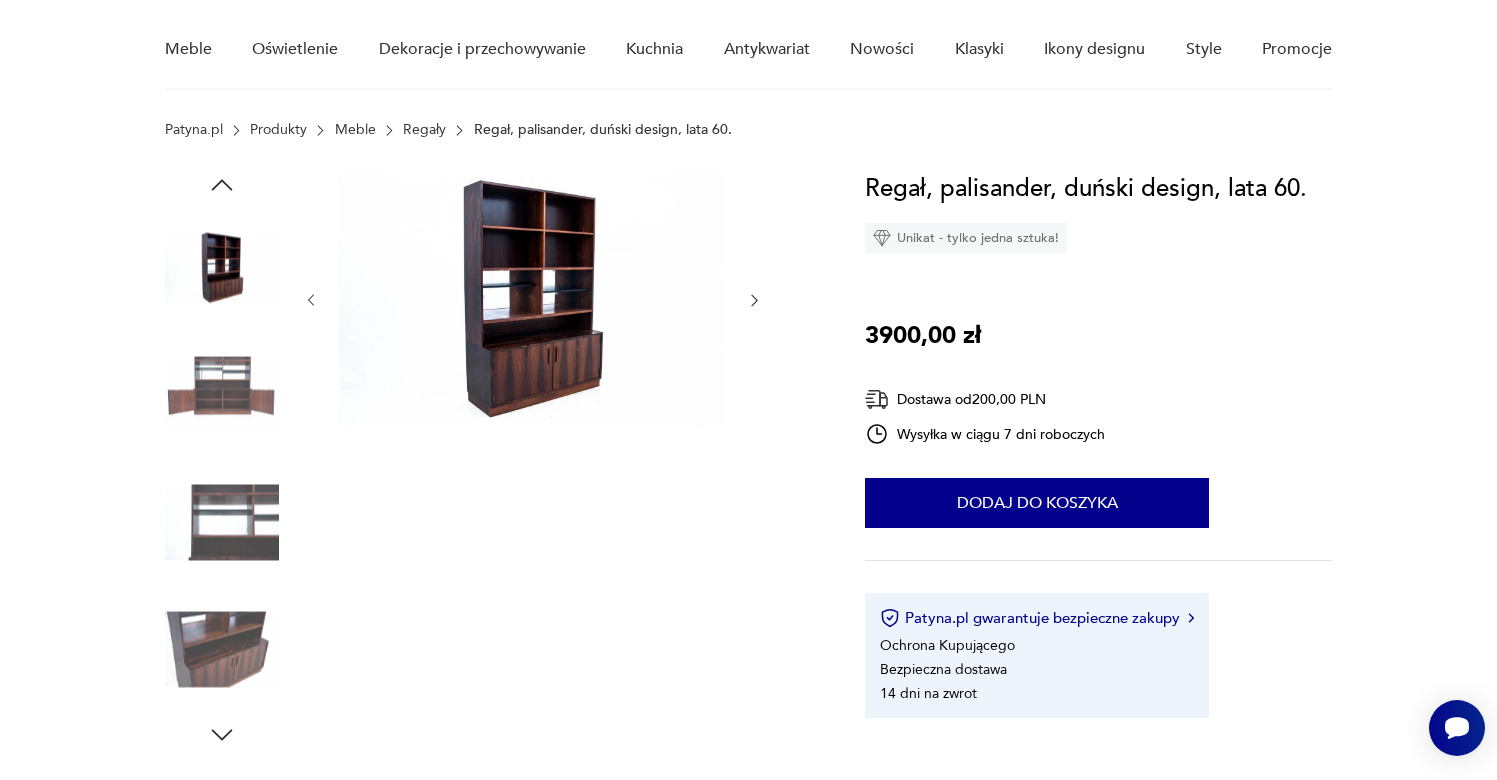 click at bounding box center (222, 522) 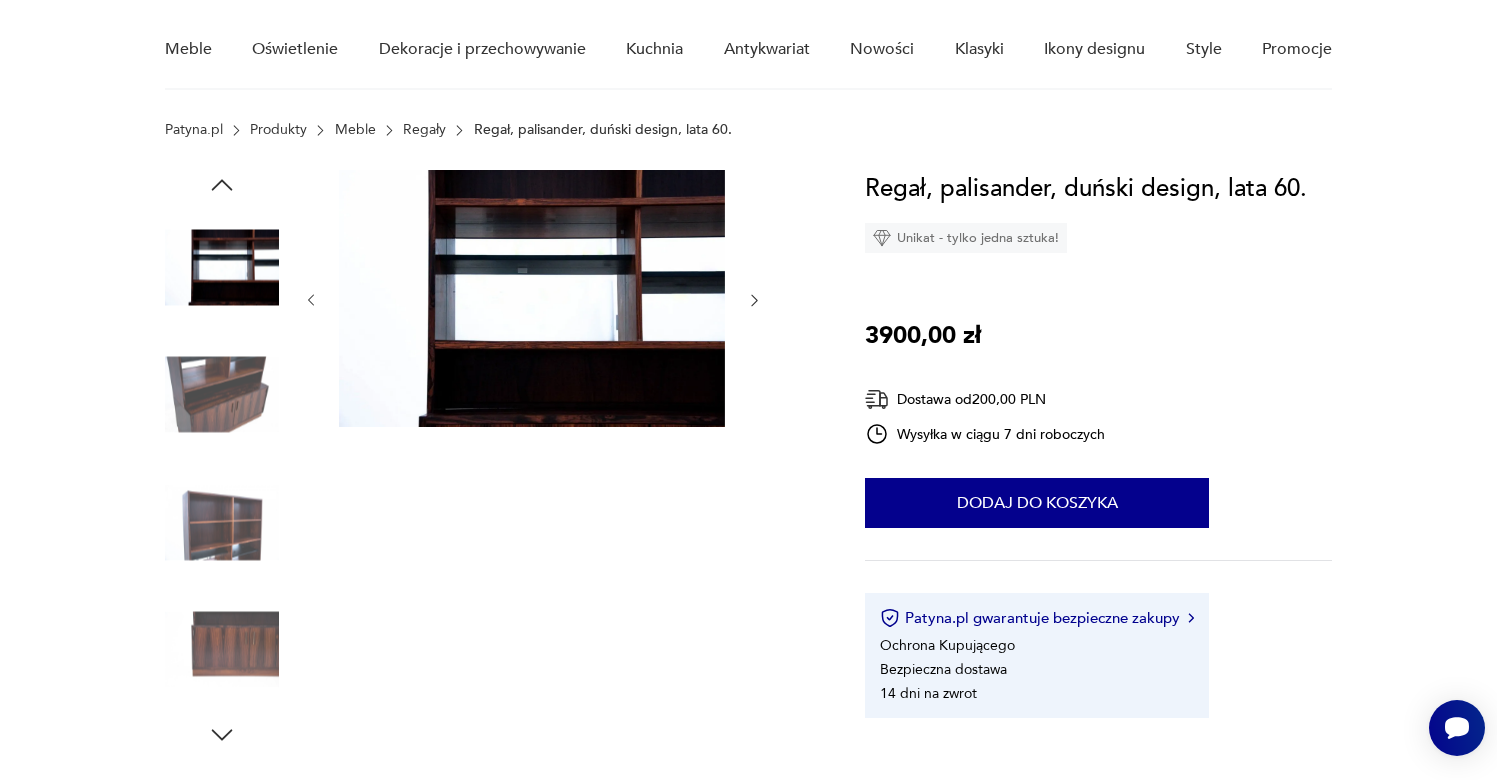 click at bounding box center [222, 522] 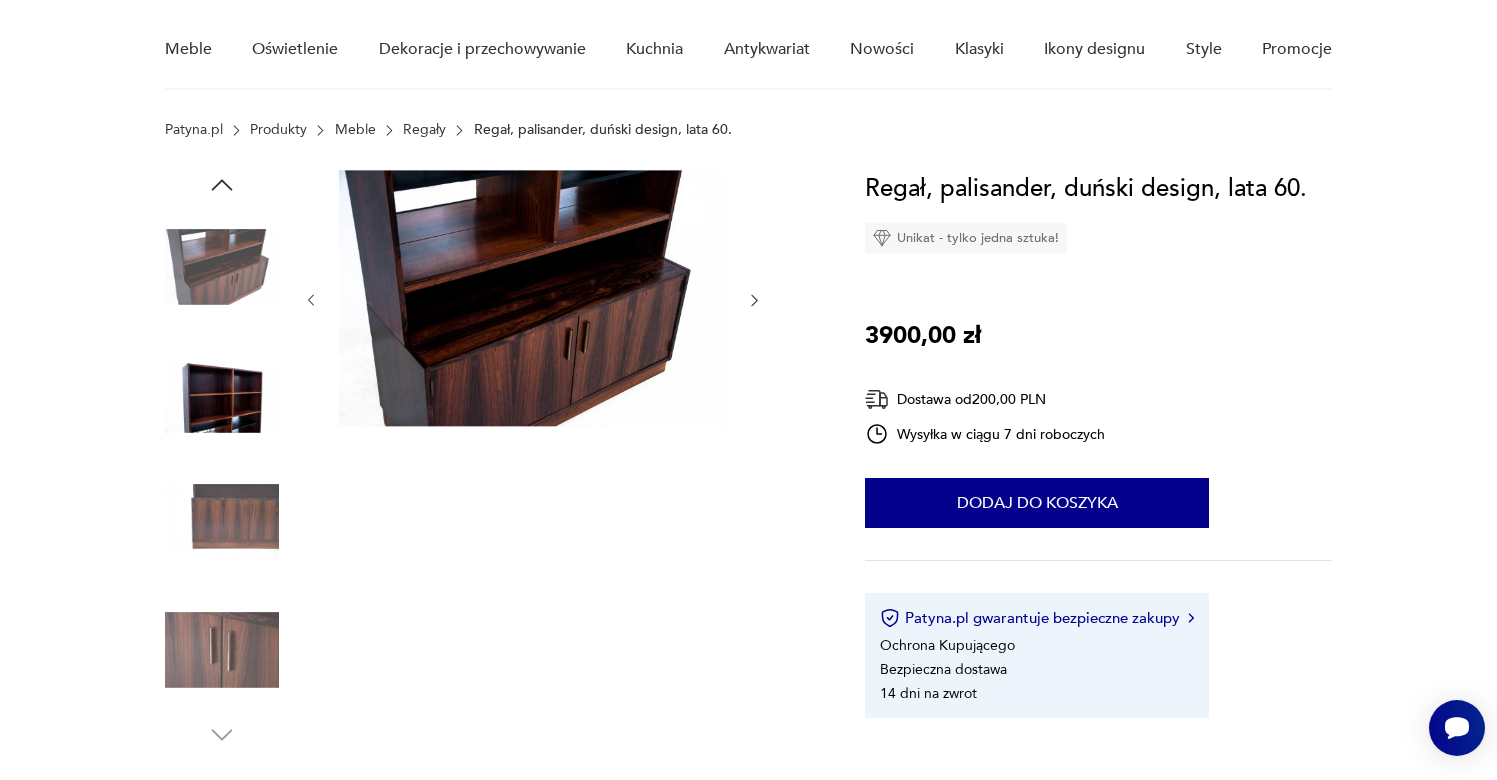 click at bounding box center [222, 522] 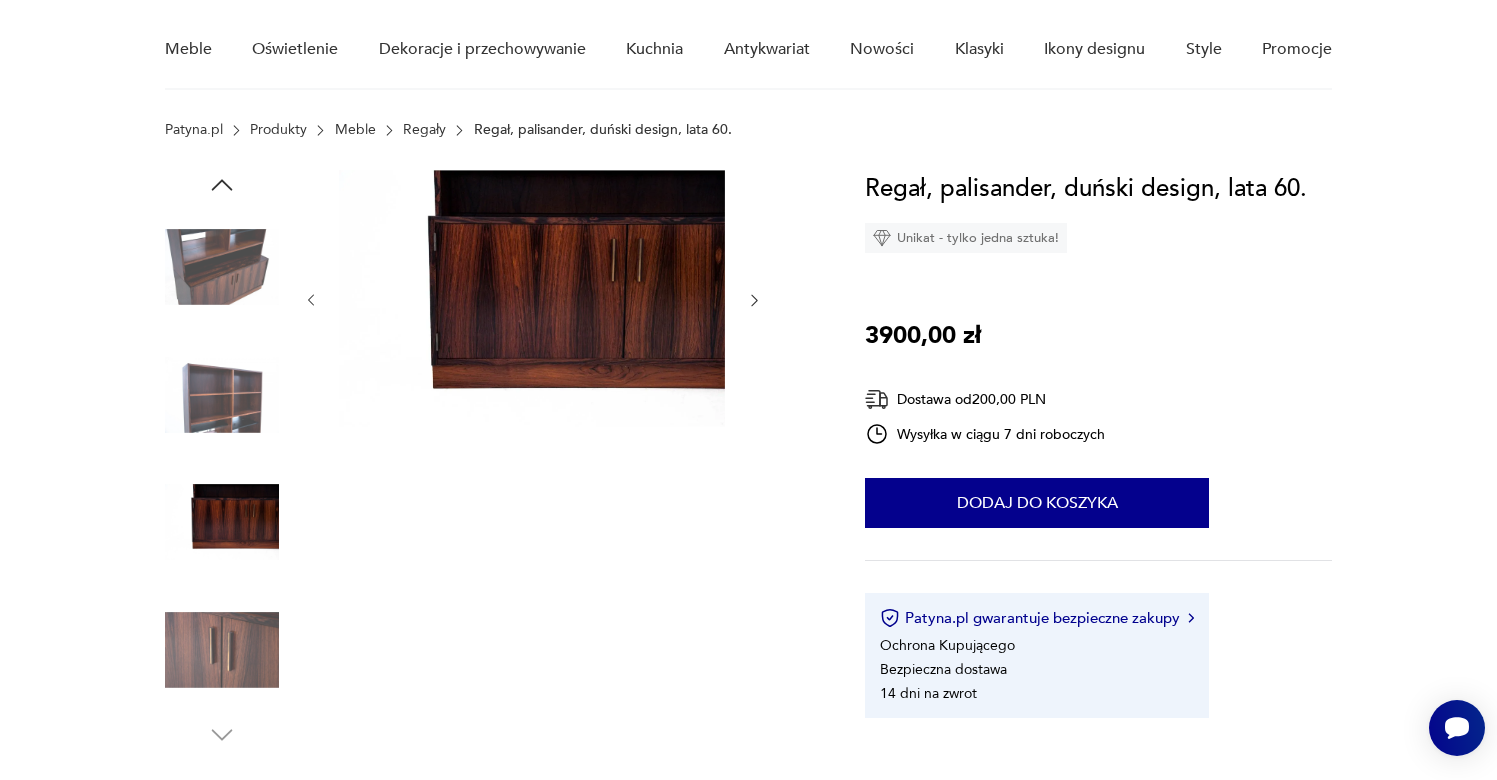 click at bounding box center (222, 650) 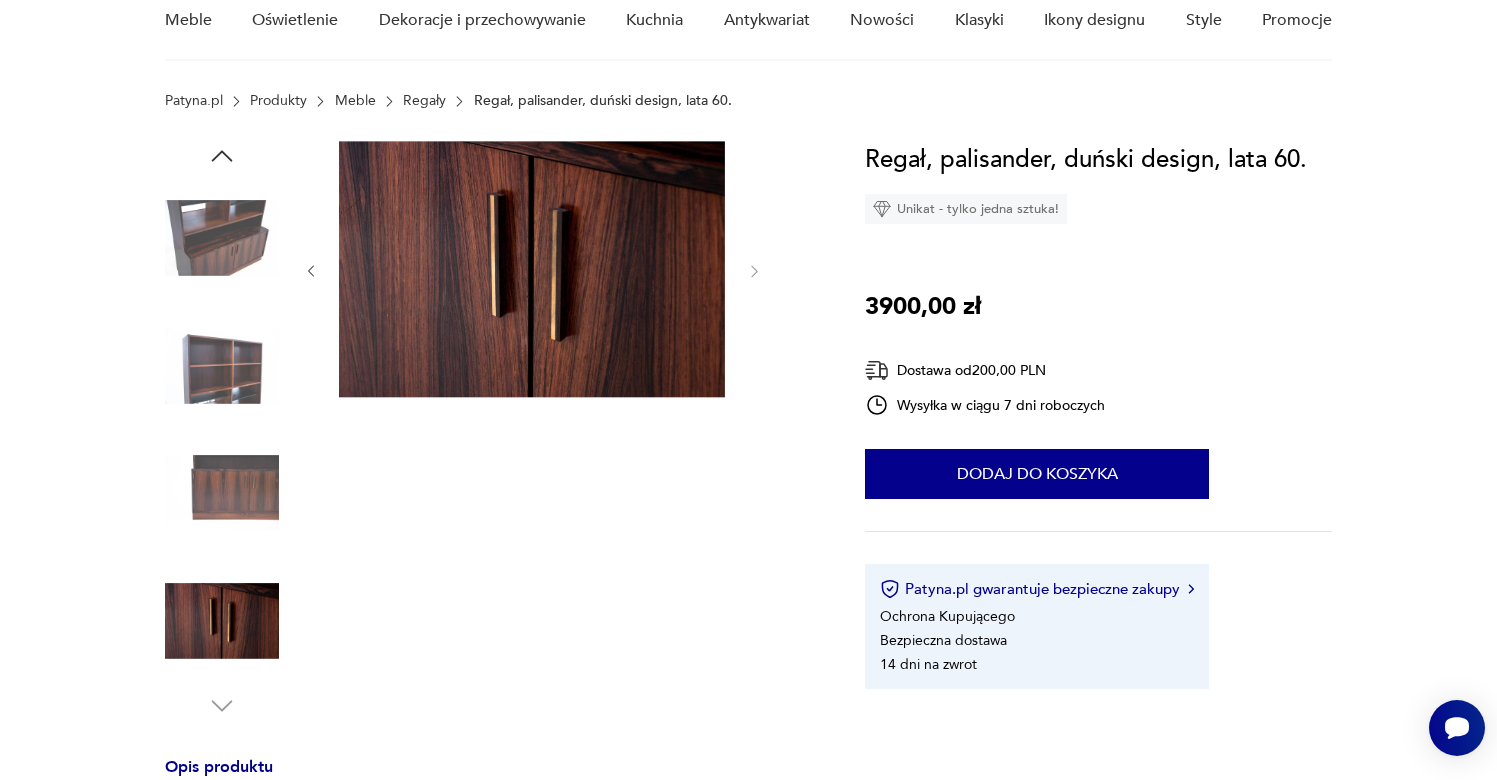scroll, scrollTop: 0, scrollLeft: 0, axis: both 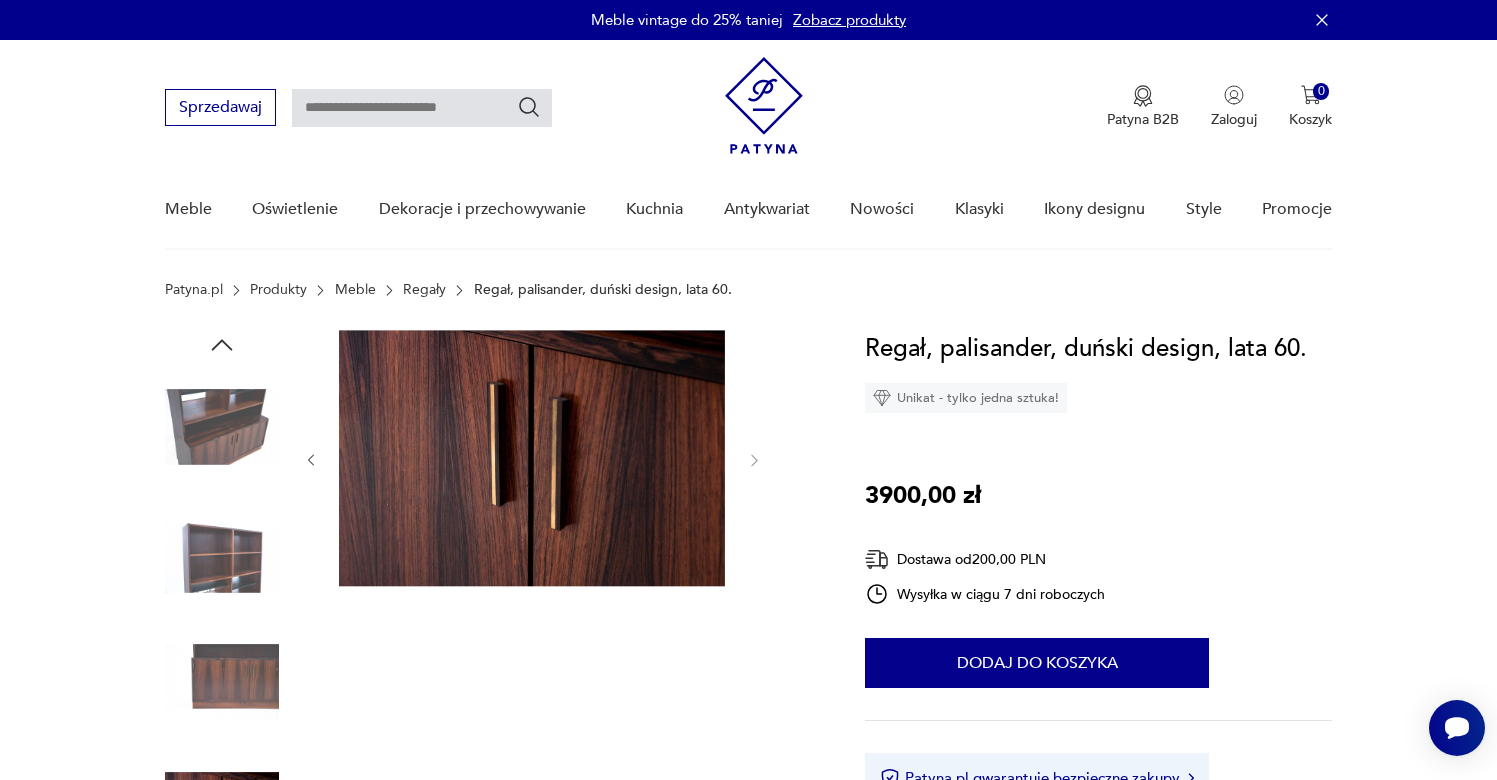 click at bounding box center (222, 427) 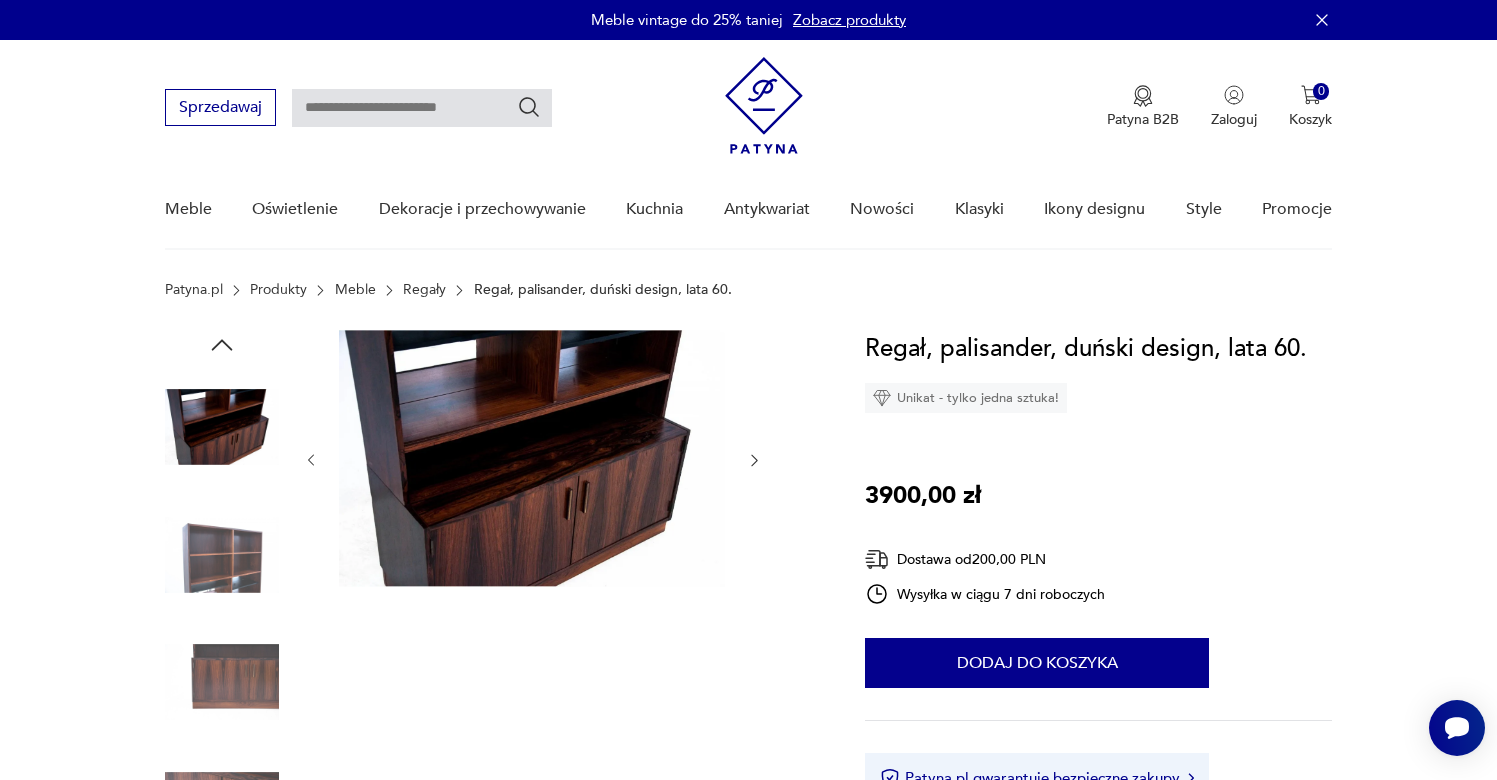 click at bounding box center [222, 555] 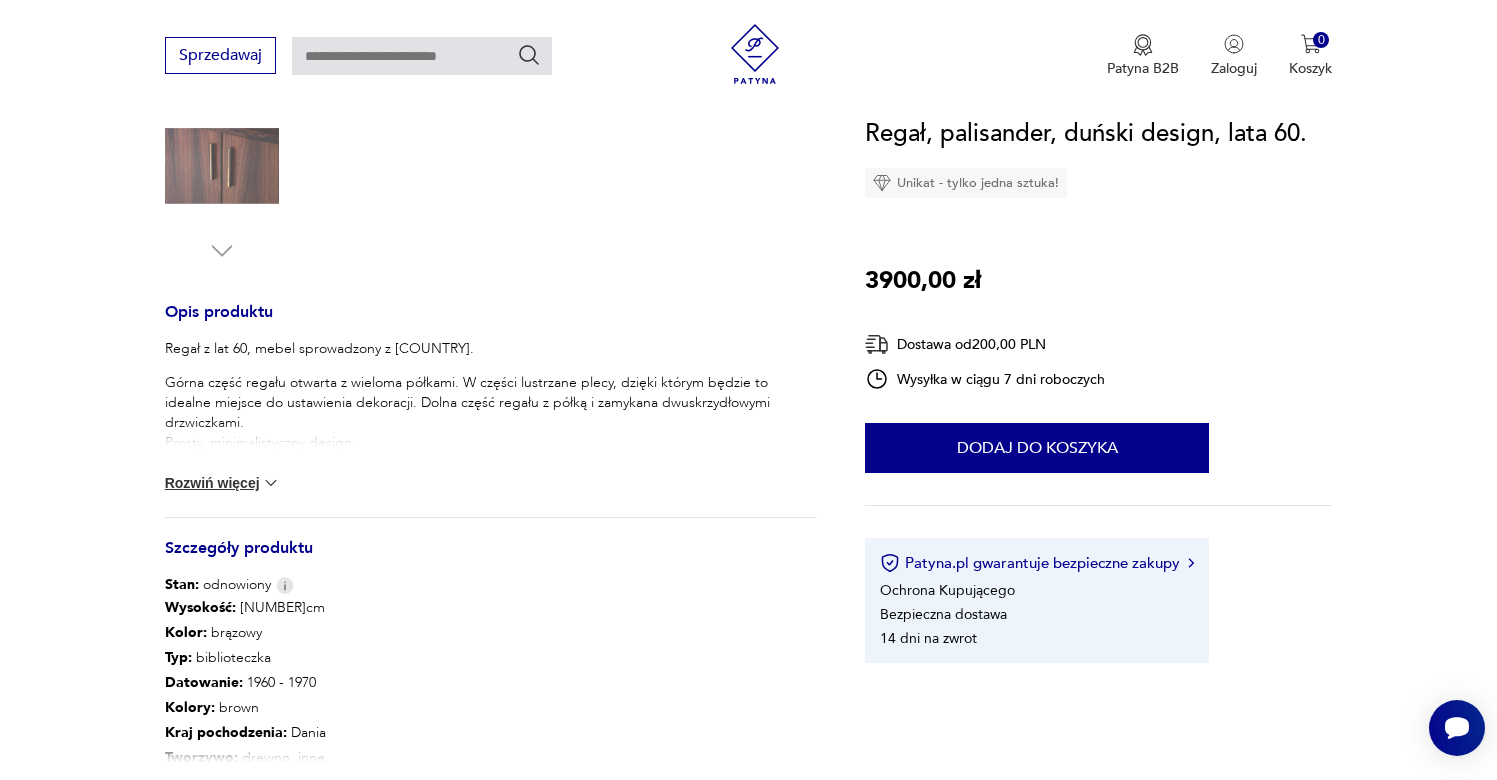 scroll, scrollTop: 784, scrollLeft: 0, axis: vertical 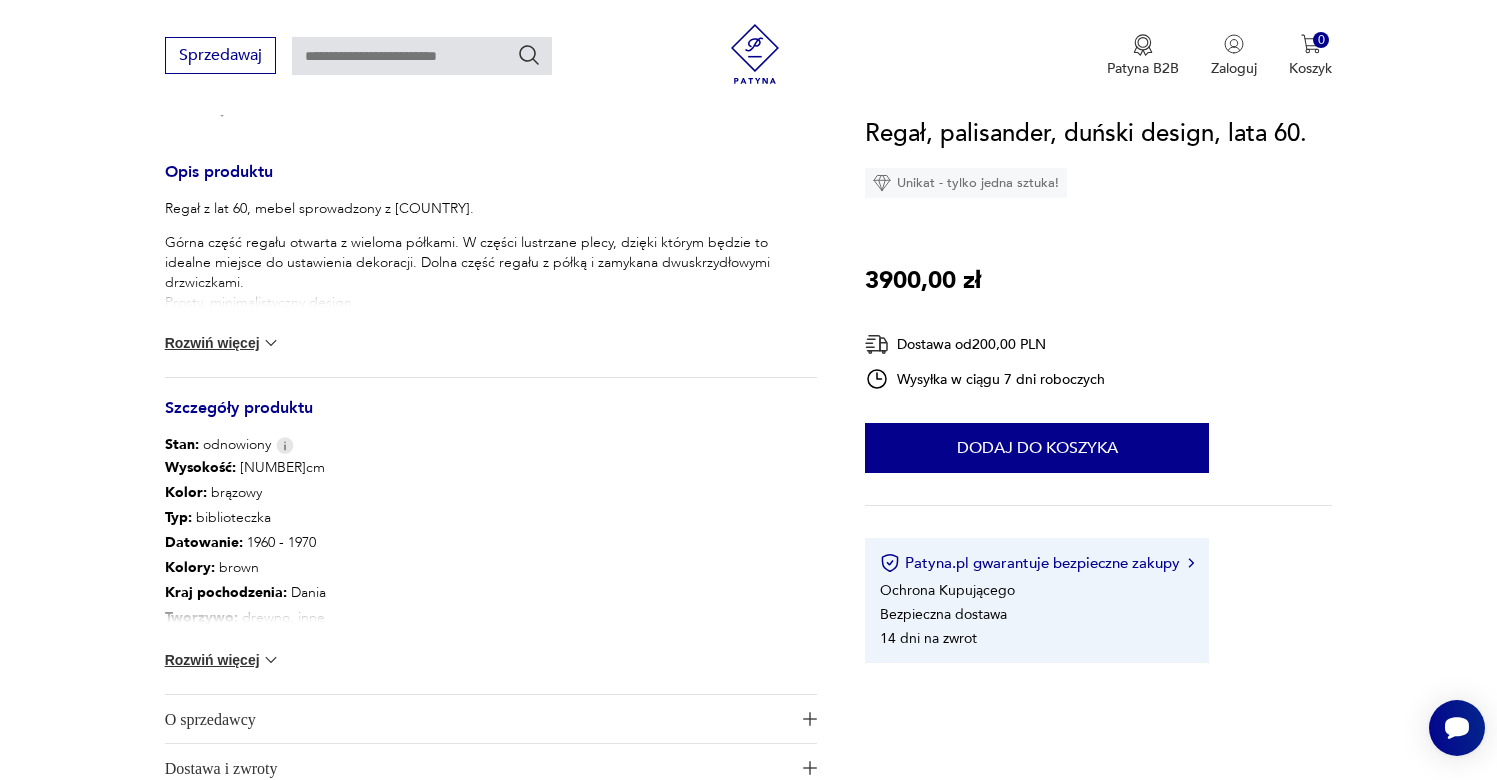 click on "Wysokość :   180cm Kolor:   brązowy Typ :   biblioteczka Datowanie :   1960 - 1970 Kolory :   brown Kraj pochodzenia :   Dania Tworzywo :   drewno, inne Wysokość :   180cm Szerokość :   120cm Głębokość :   44cm Liczba sztuk:   1 Tagi:   Skandynawski minimalizm ,  design ,  lata 60. ,  mid-century modern ,  vintage Rozwiń więcej" at bounding box center (491, 574) 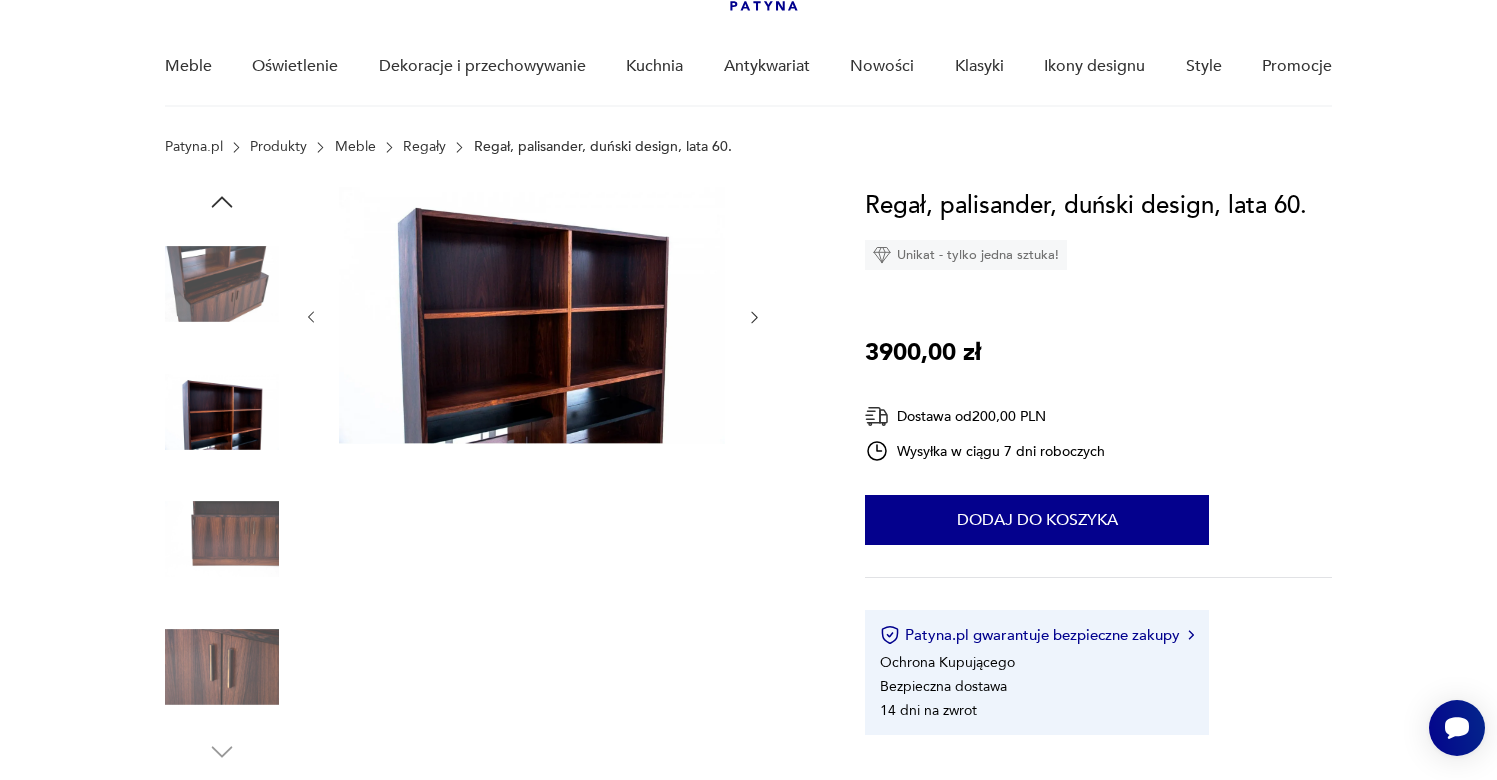 scroll, scrollTop: 295, scrollLeft: 0, axis: vertical 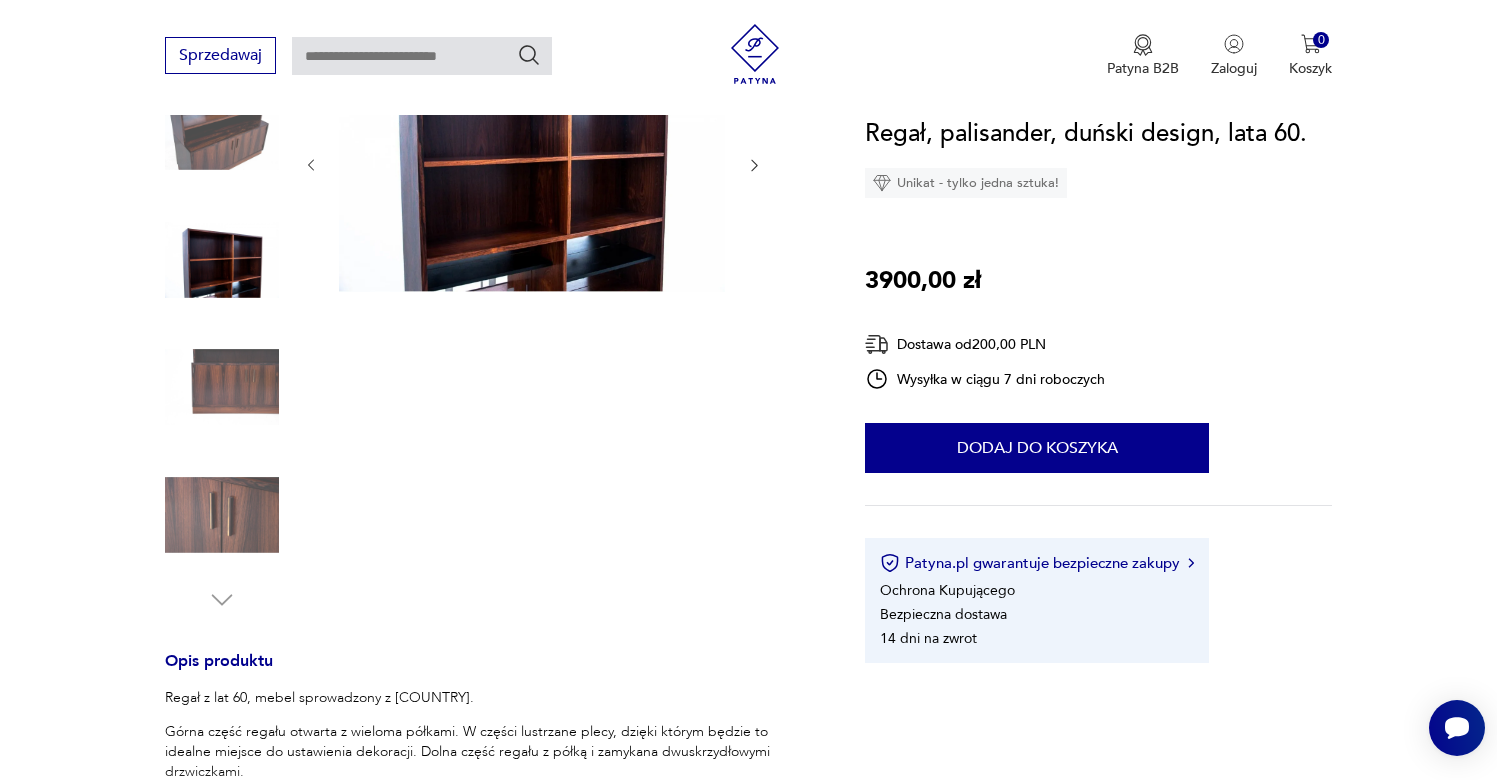 click at bounding box center (222, 260) 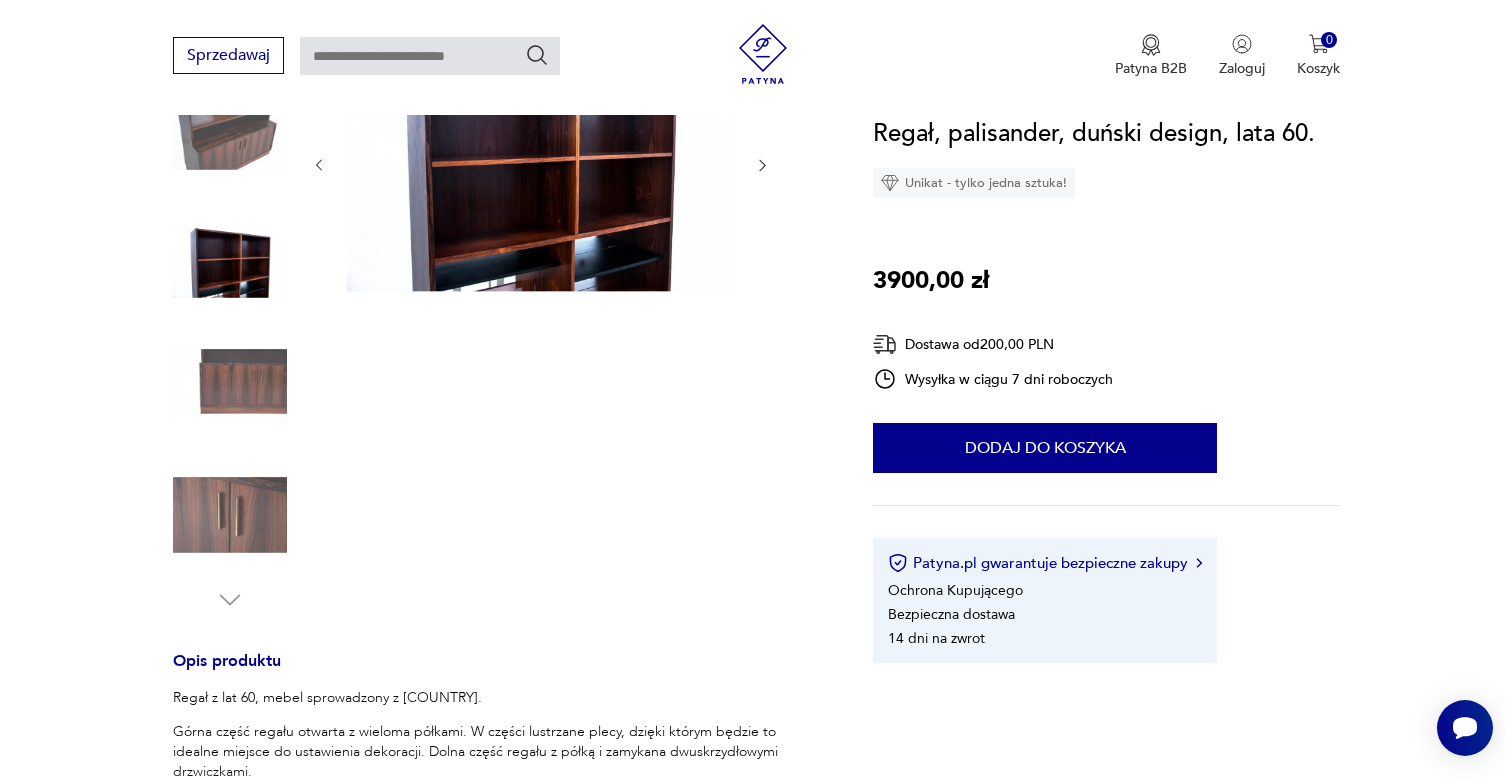 scroll, scrollTop: 101, scrollLeft: 0, axis: vertical 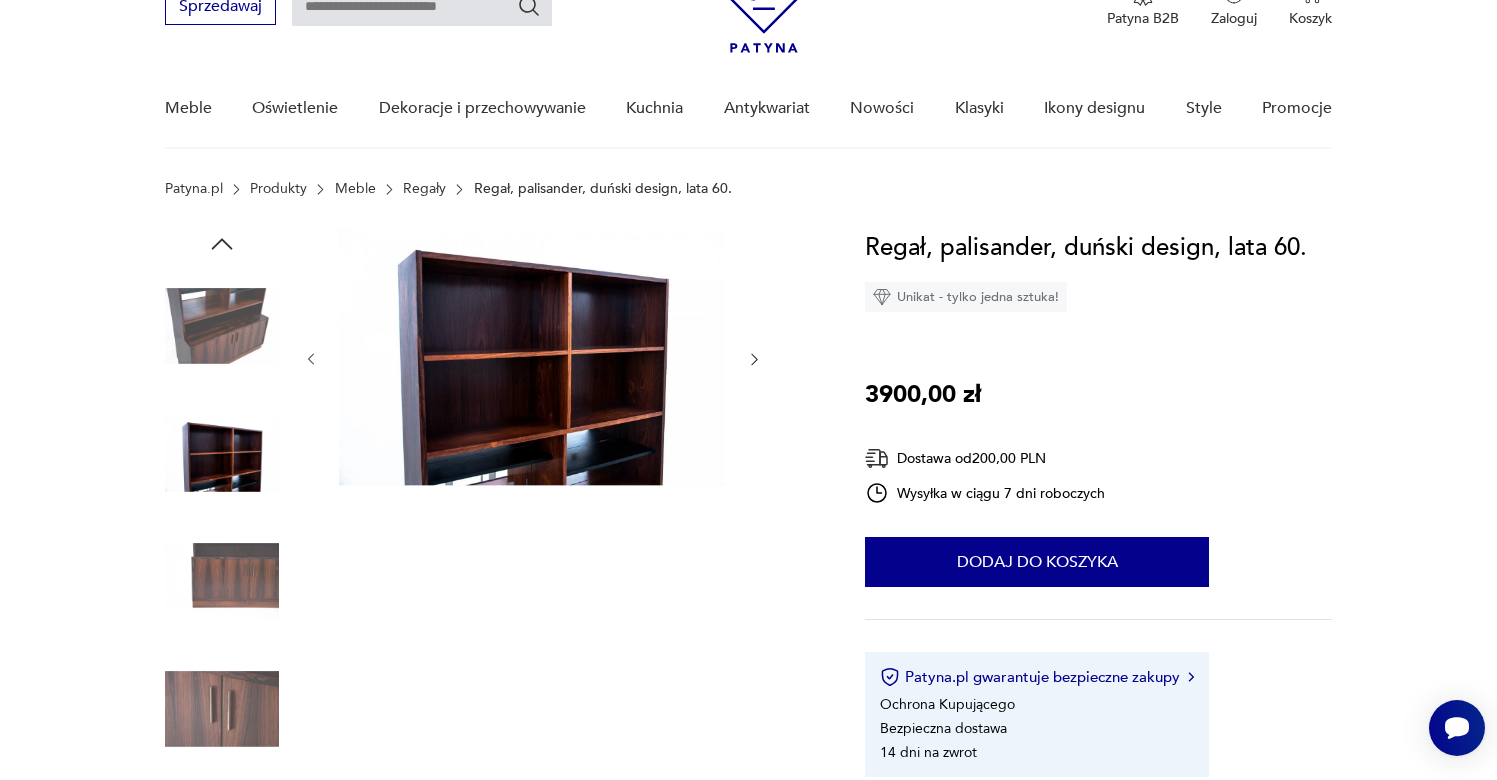 click at bounding box center (222, 326) 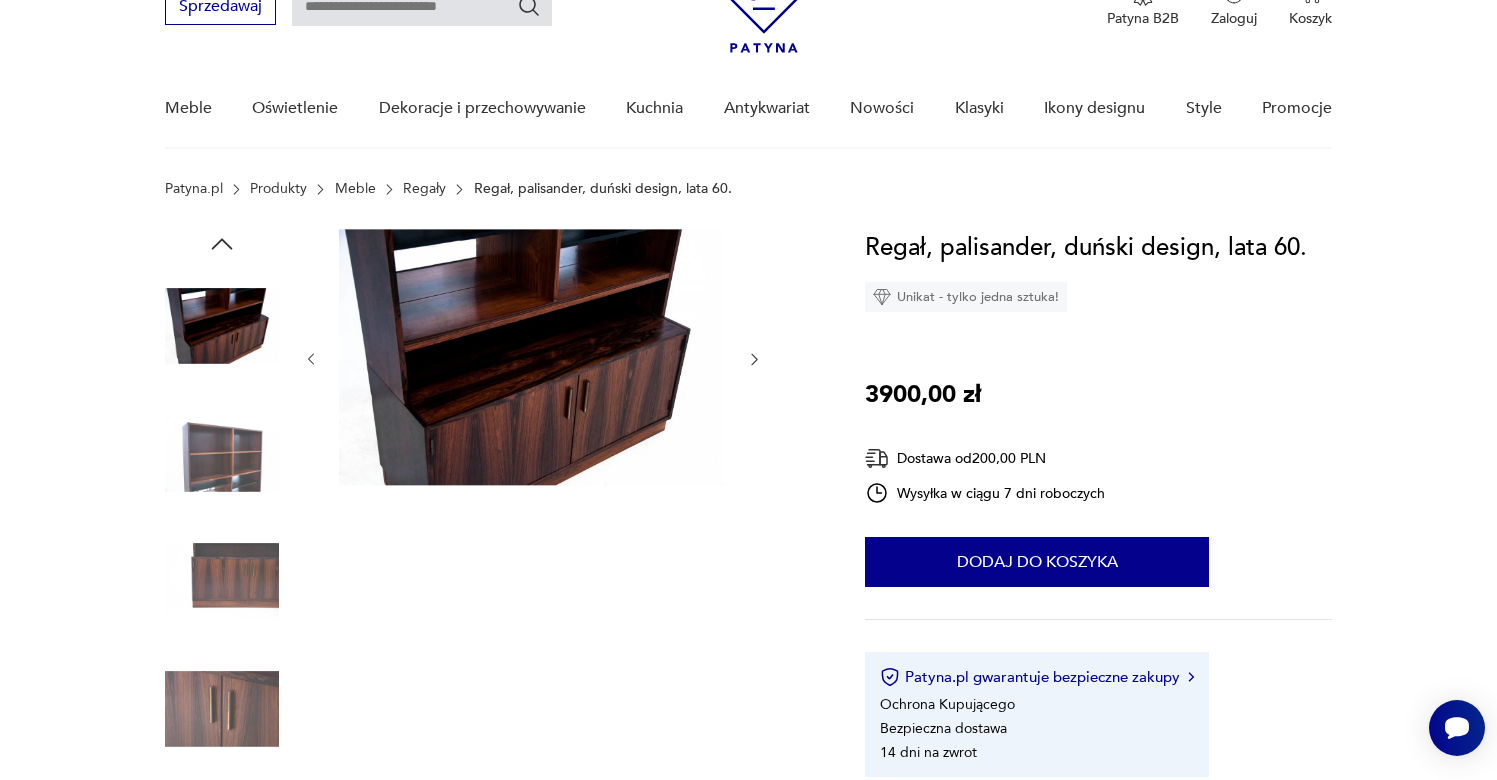 click at bounding box center [222, 454] 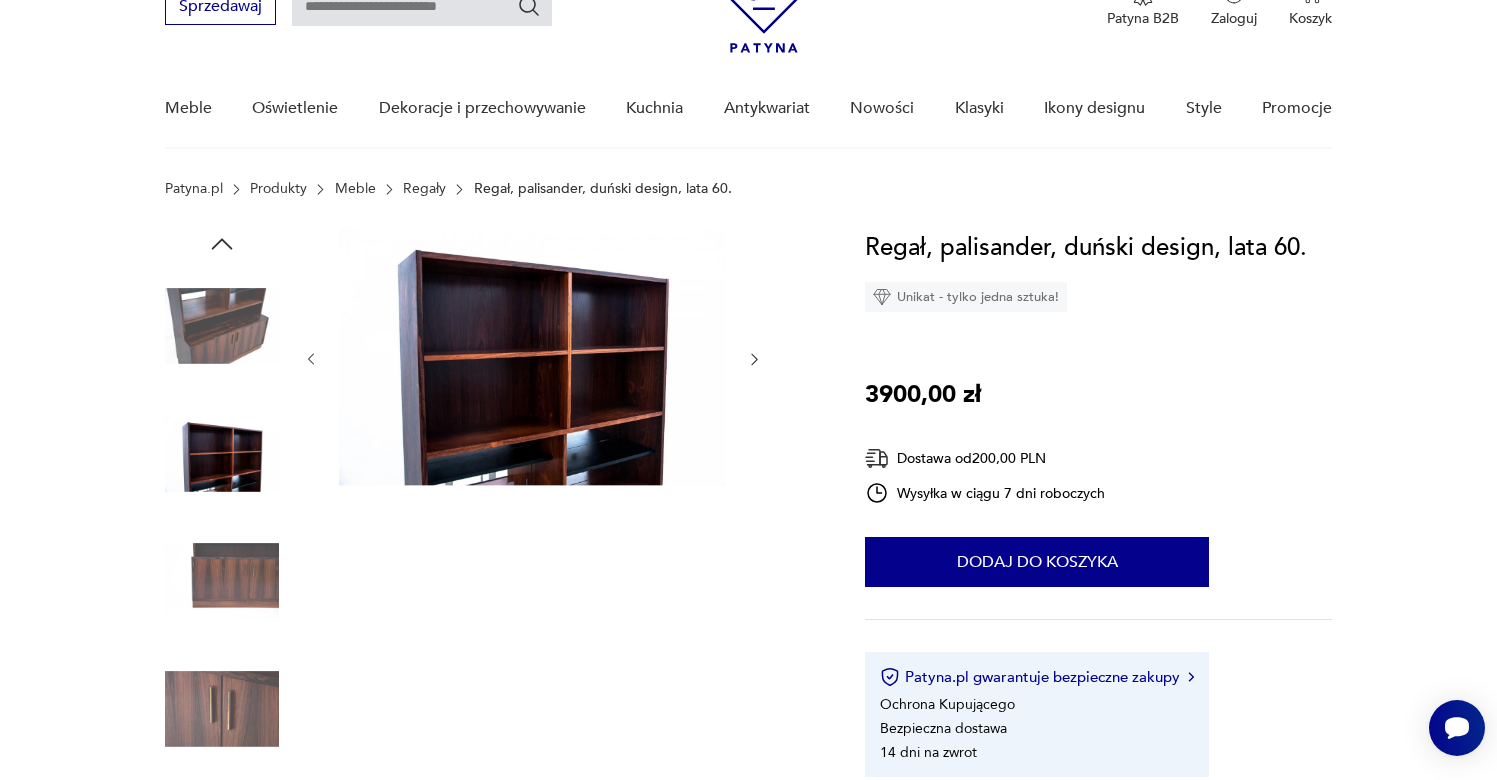 click 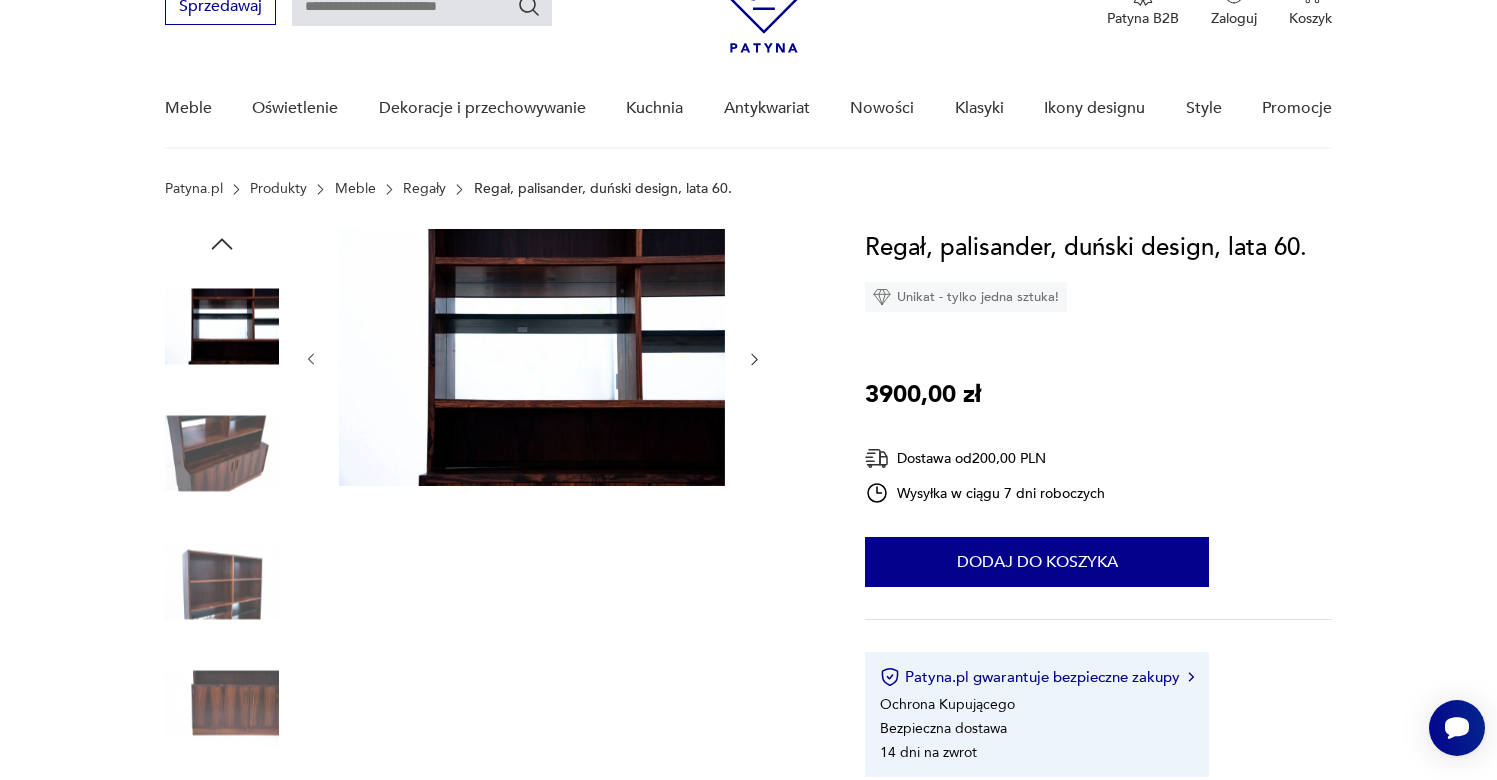 click 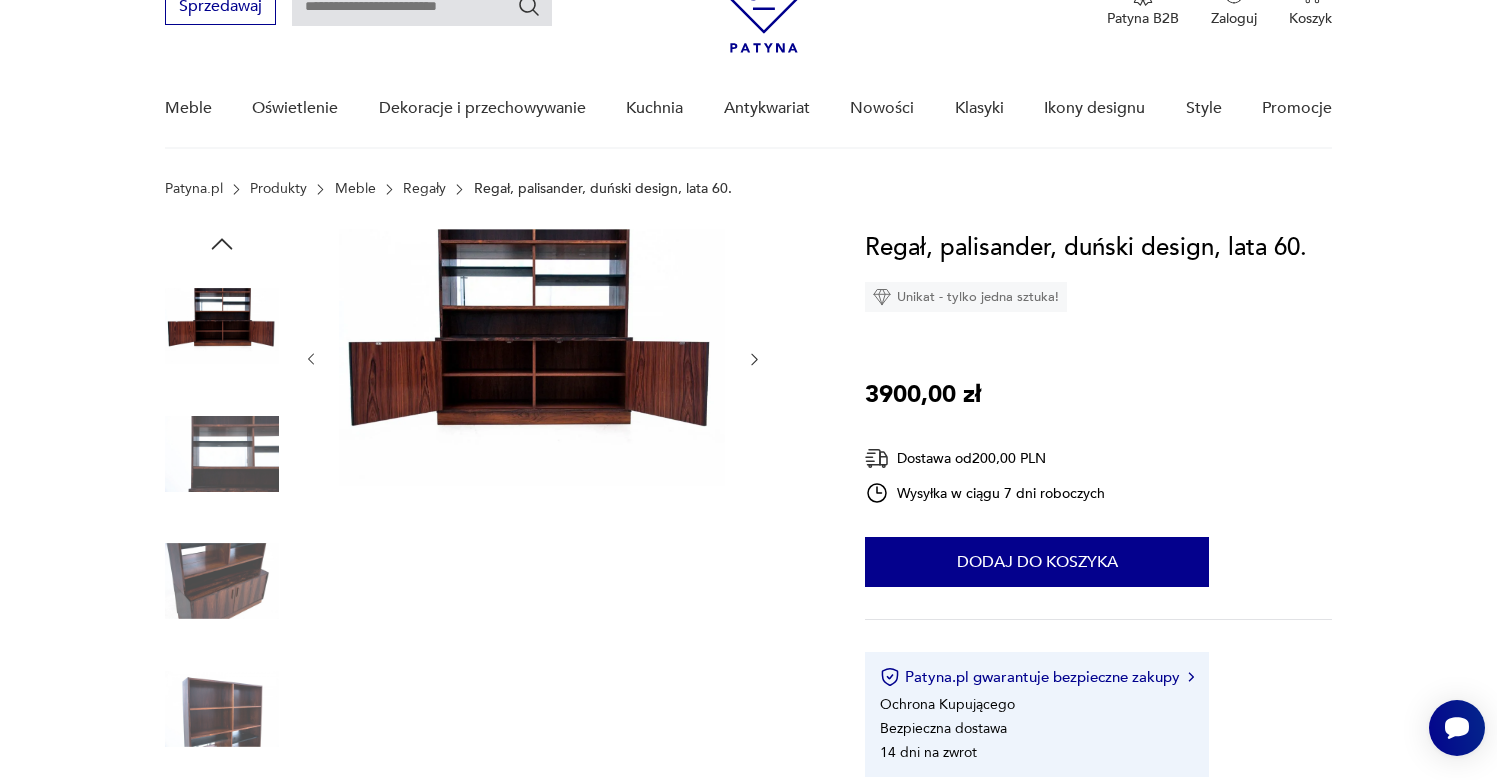 click 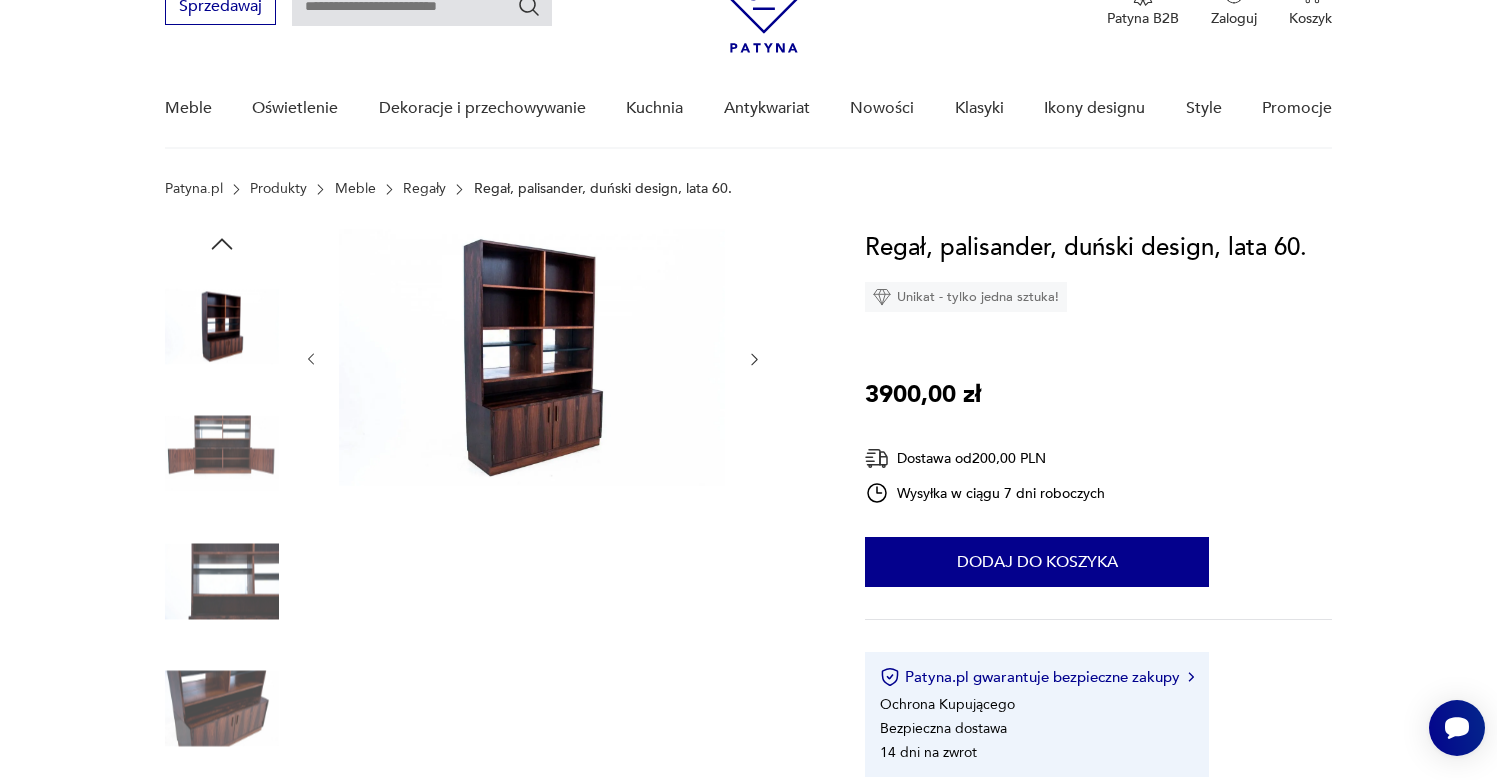 click at bounding box center [222, 326] 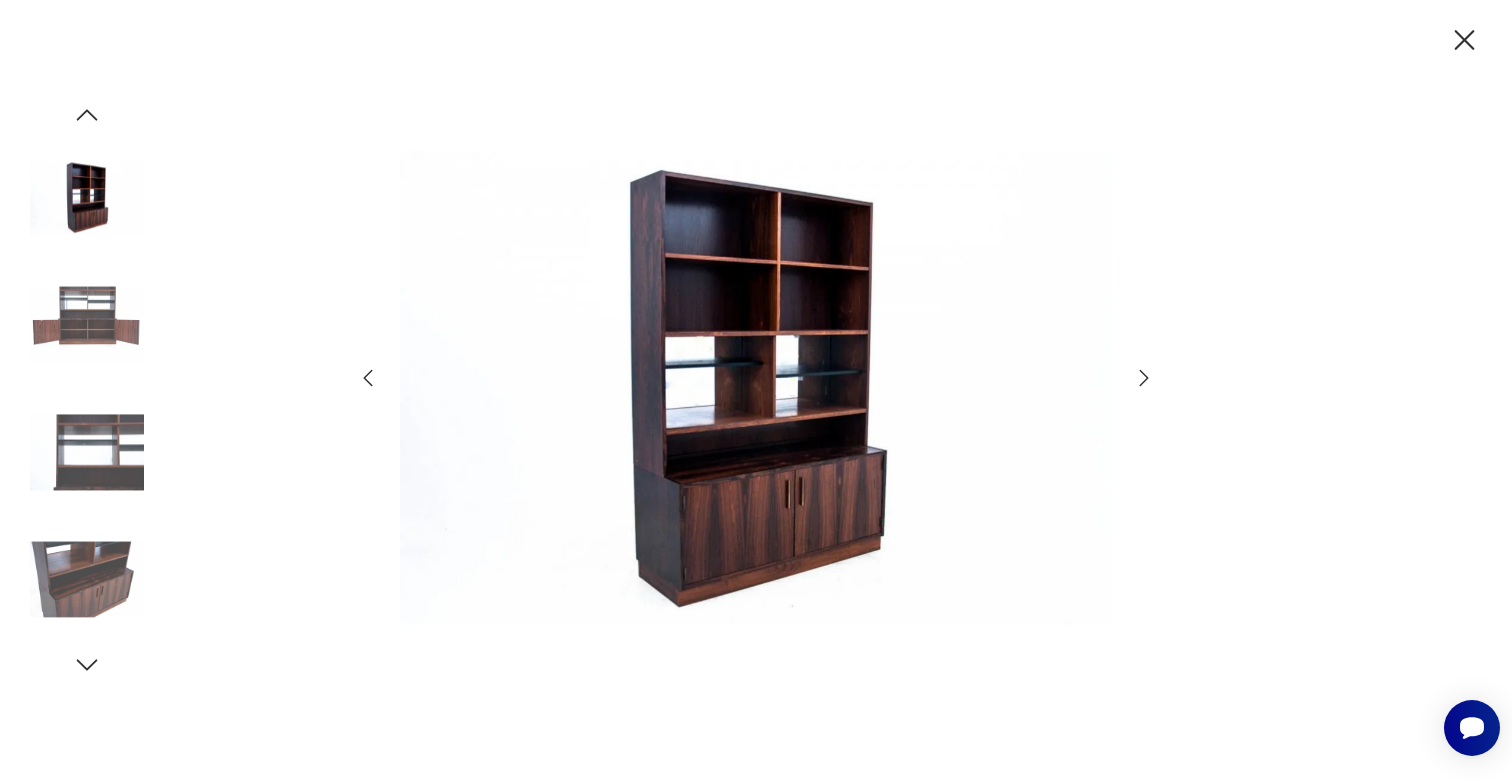 click at bounding box center [87, 452] 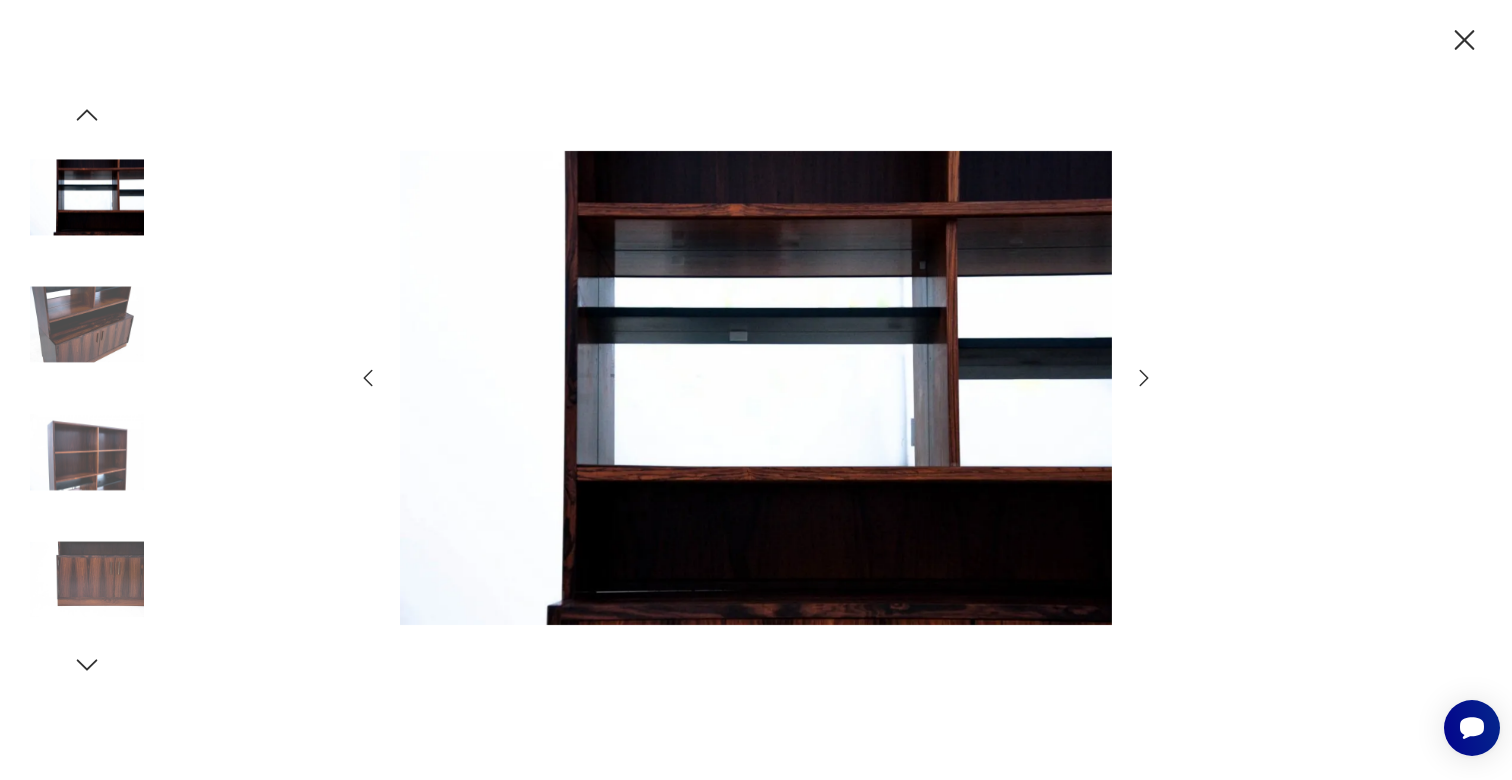 click at bounding box center (87, 580) 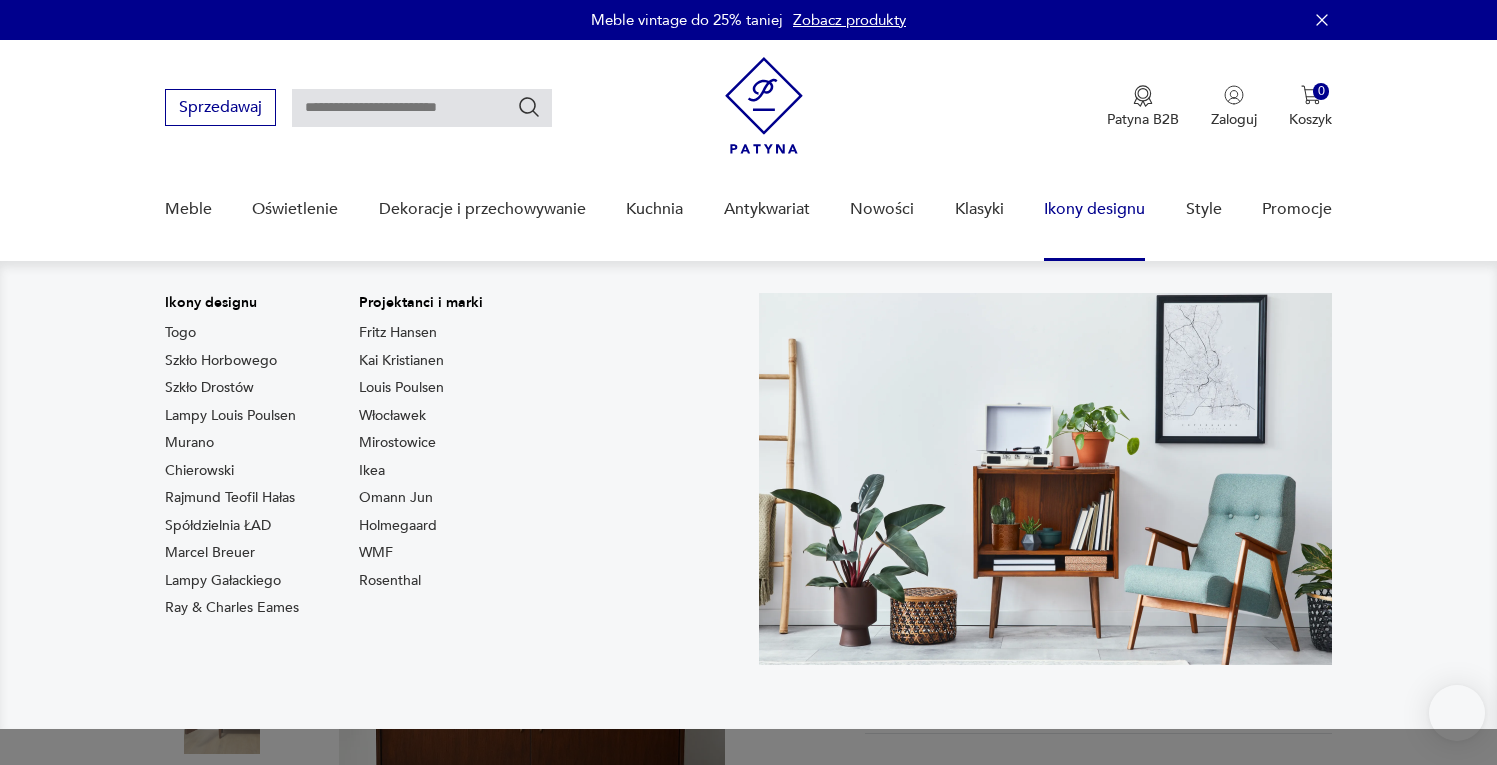 scroll, scrollTop: 0, scrollLeft: 0, axis: both 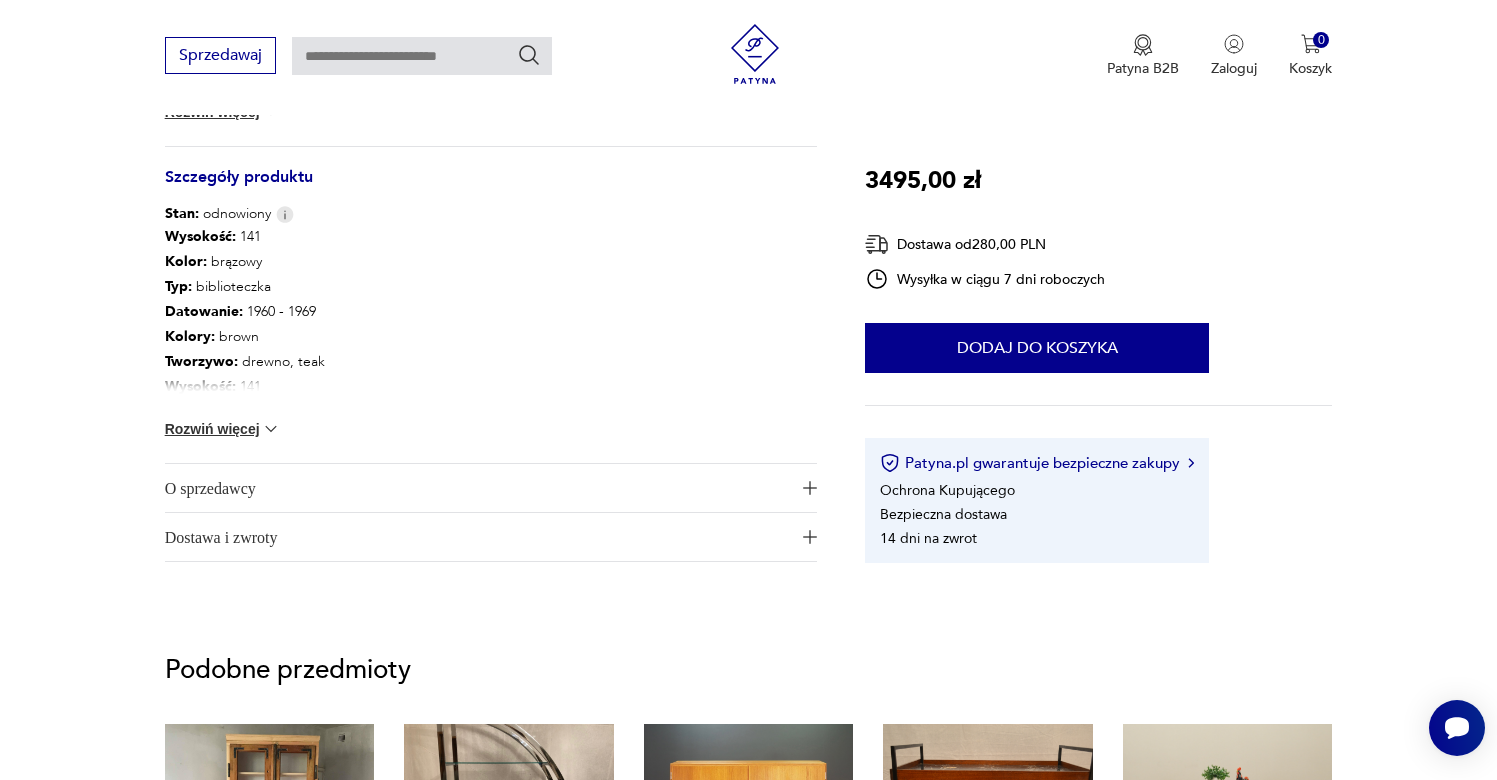 click on "Rozwiń więcej" at bounding box center (223, 429) 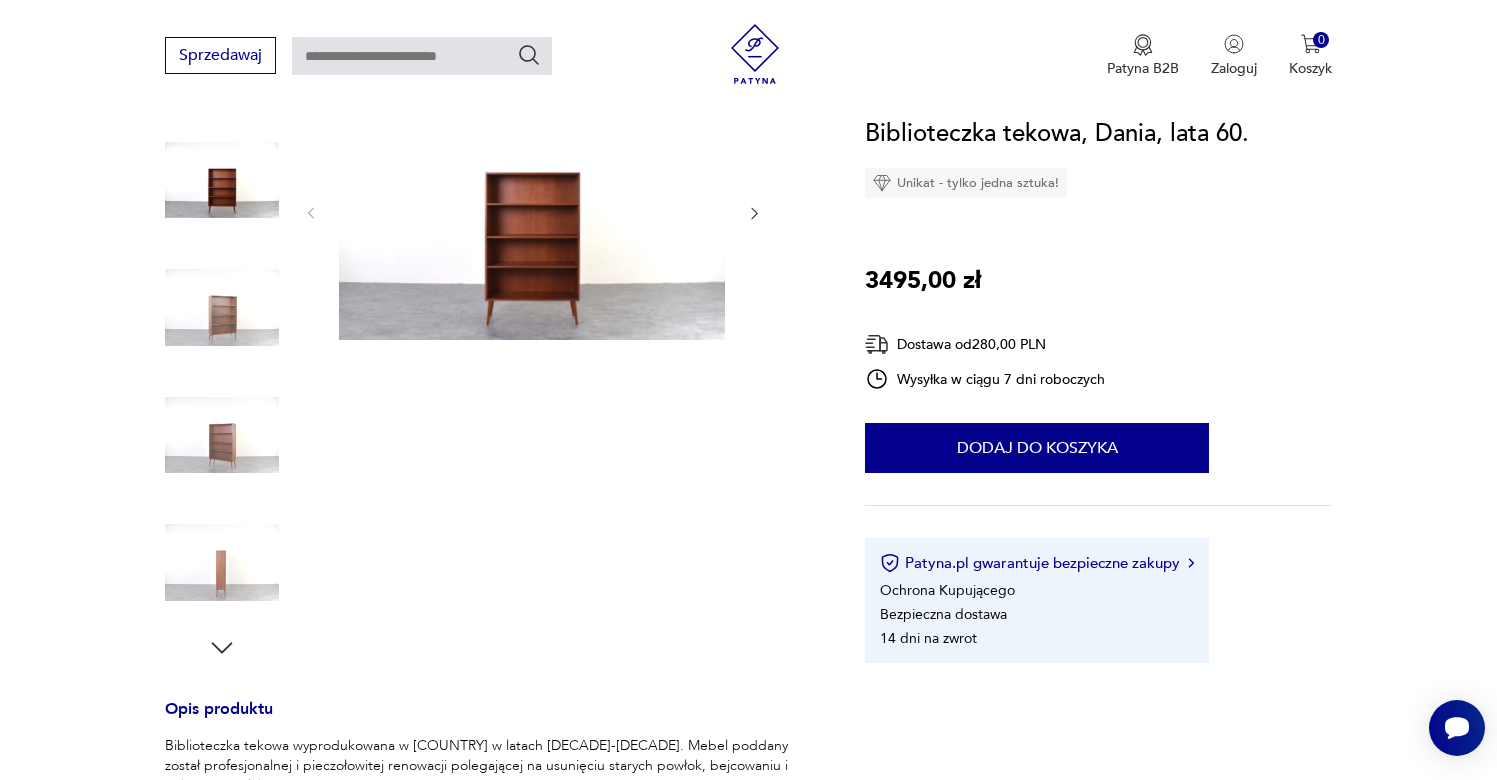 scroll, scrollTop: 0, scrollLeft: 0, axis: both 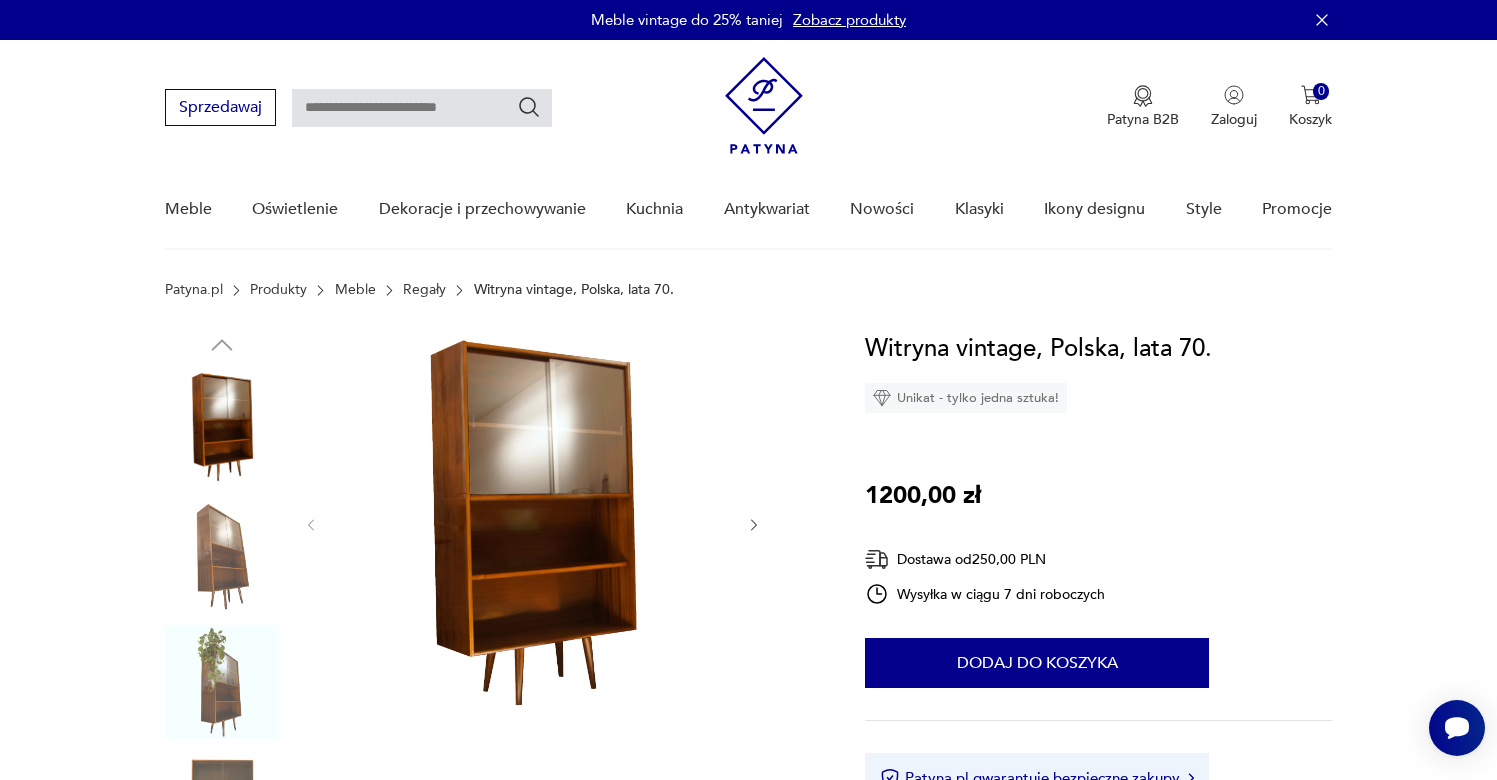 click at bounding box center [222, 555] 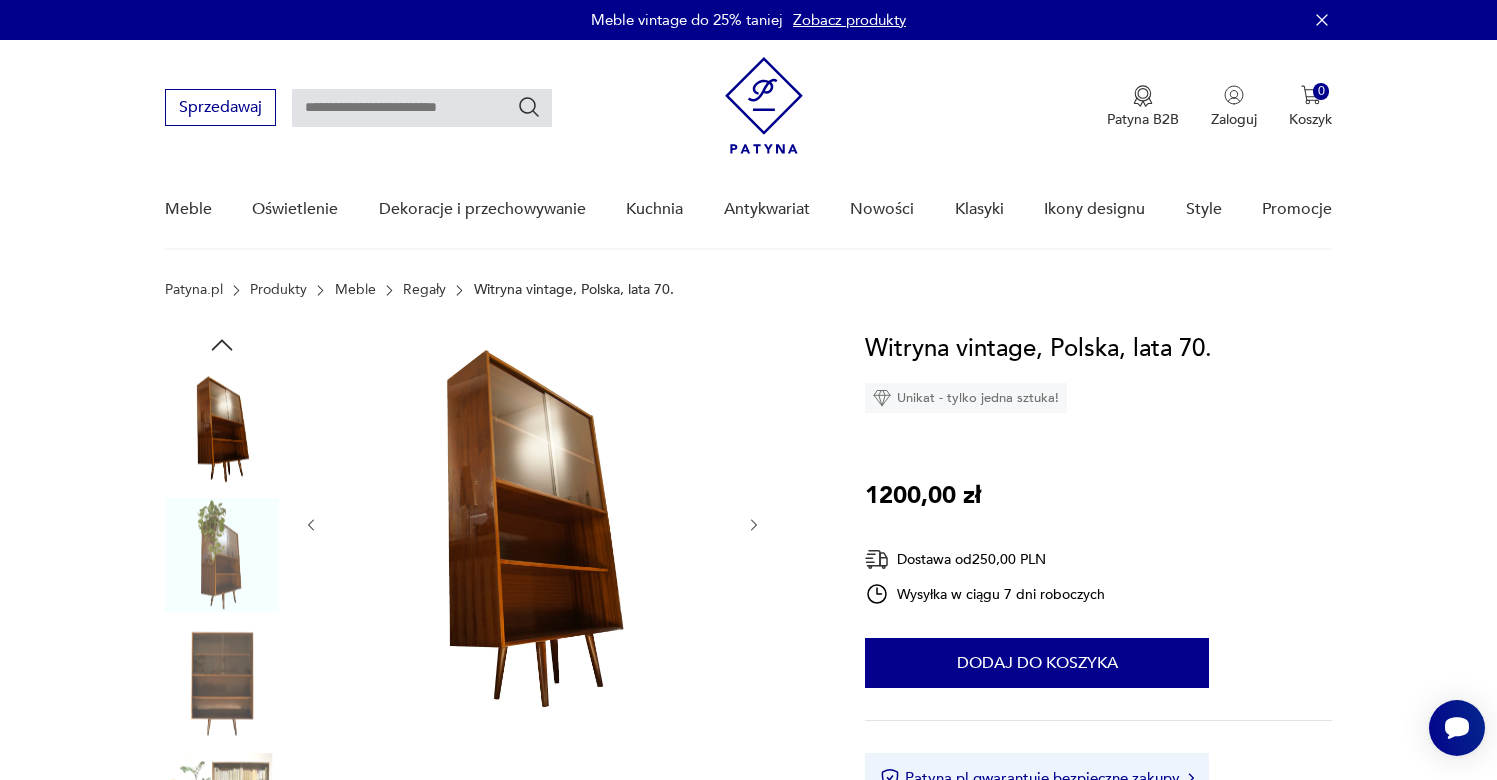 click at bounding box center [222, 555] 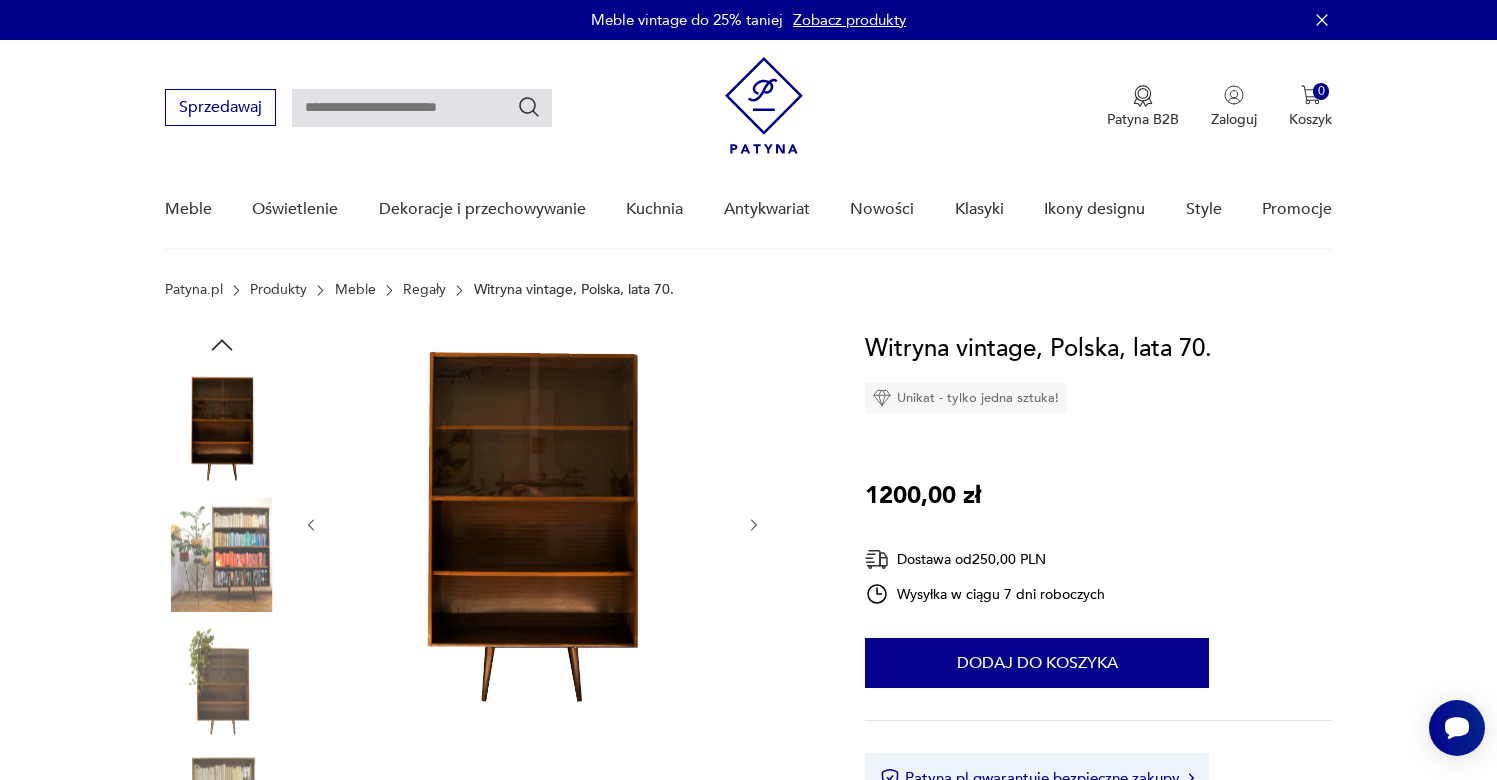 click at bounding box center [222, 682] 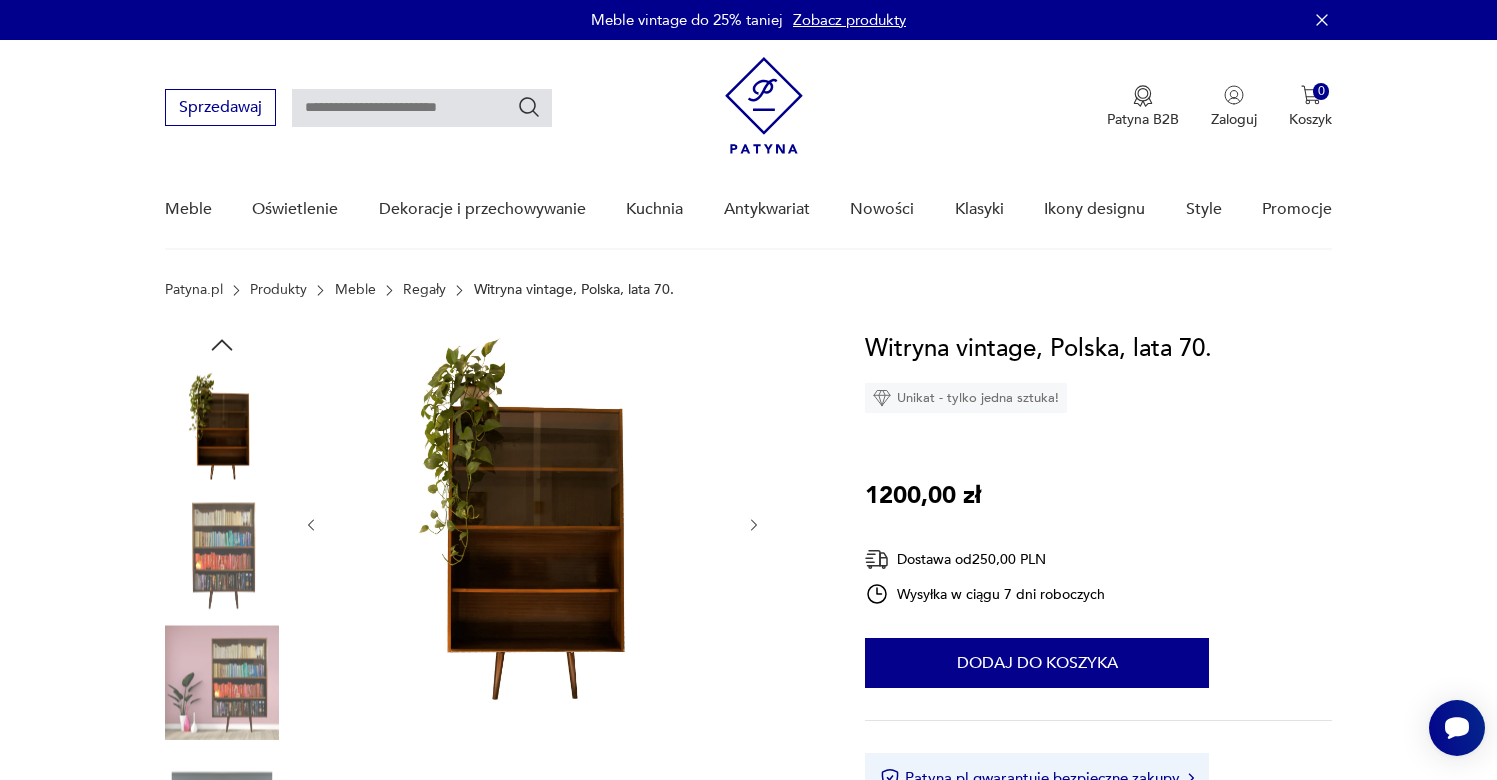 click at bounding box center [222, 555] 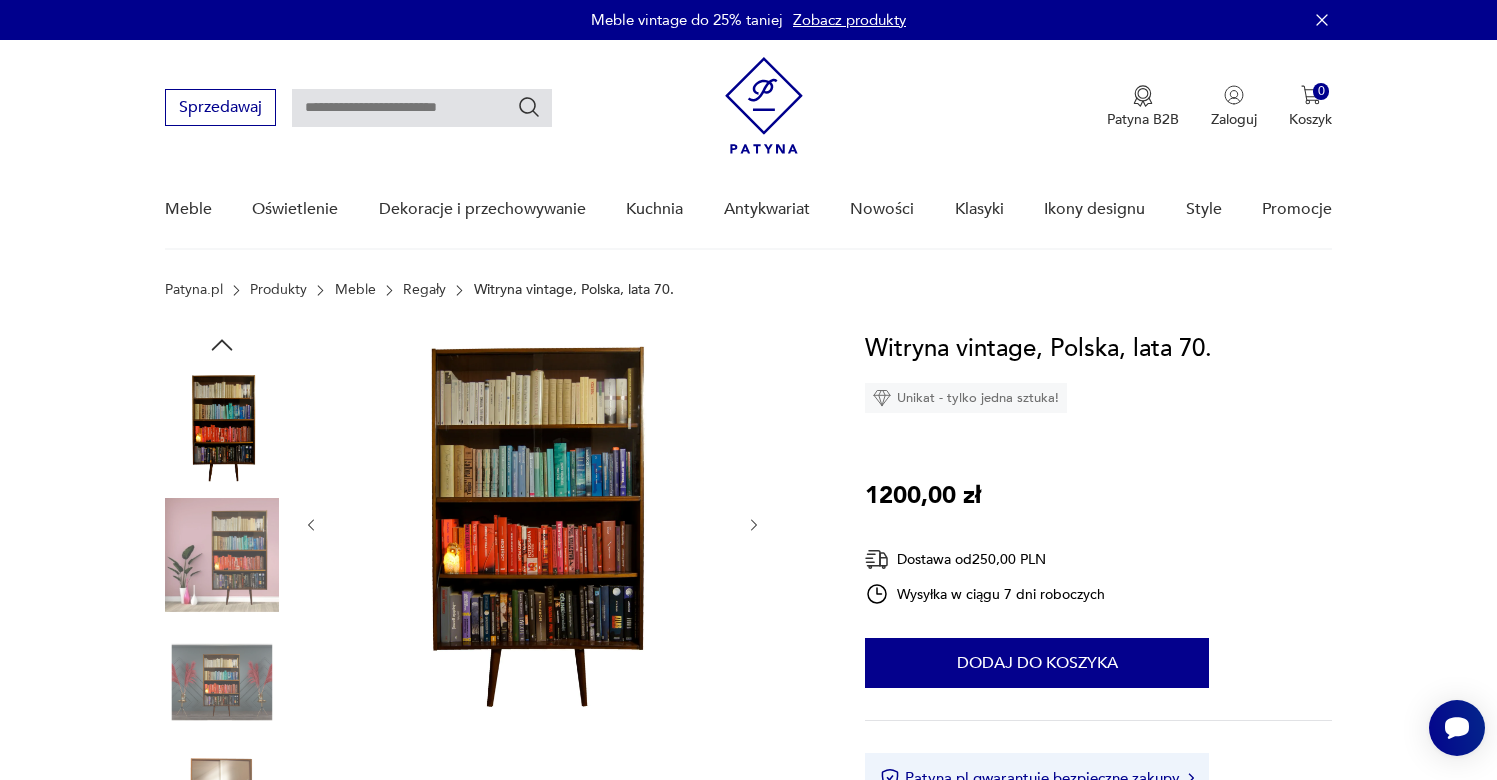 click at bounding box center (222, 682) 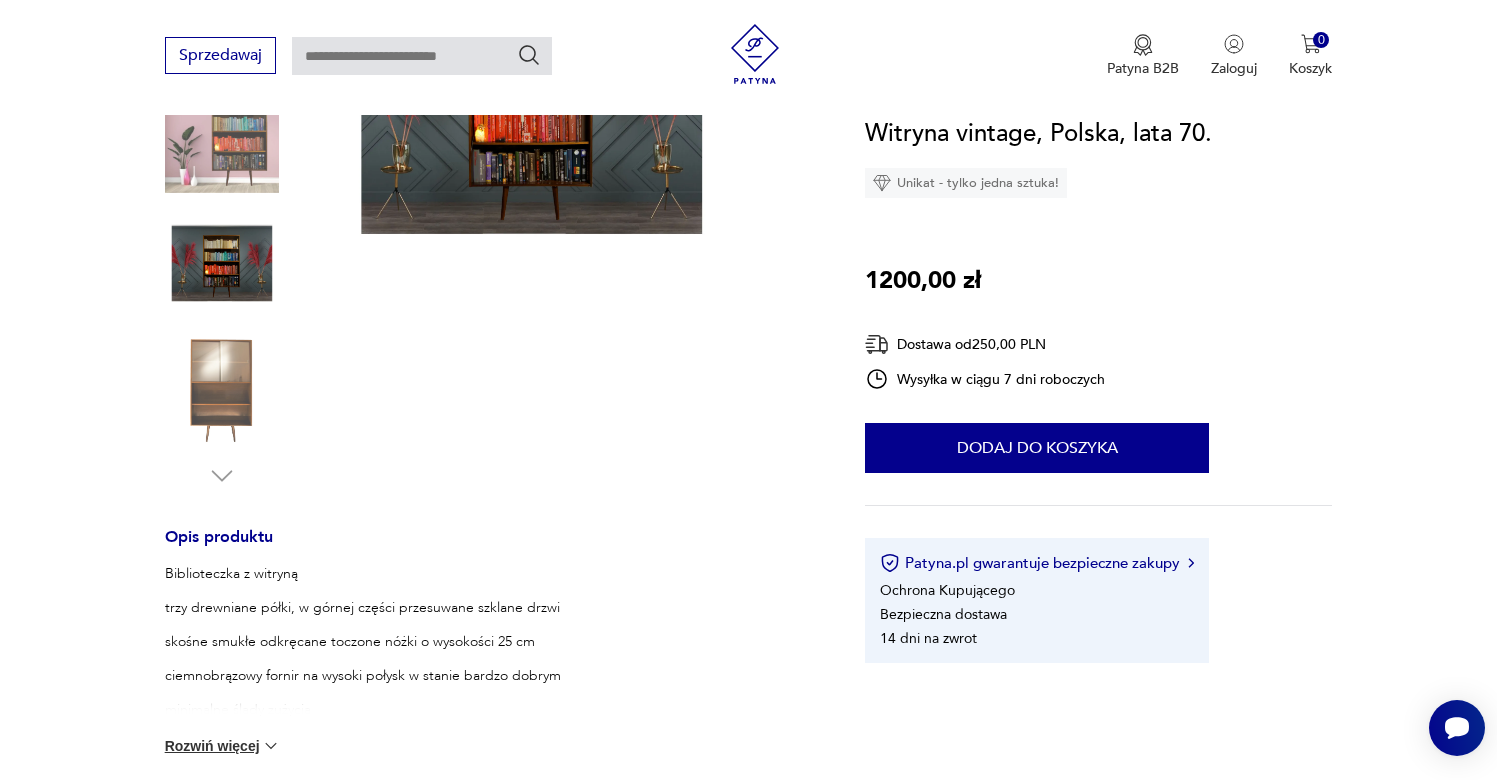 scroll, scrollTop: 829, scrollLeft: 0, axis: vertical 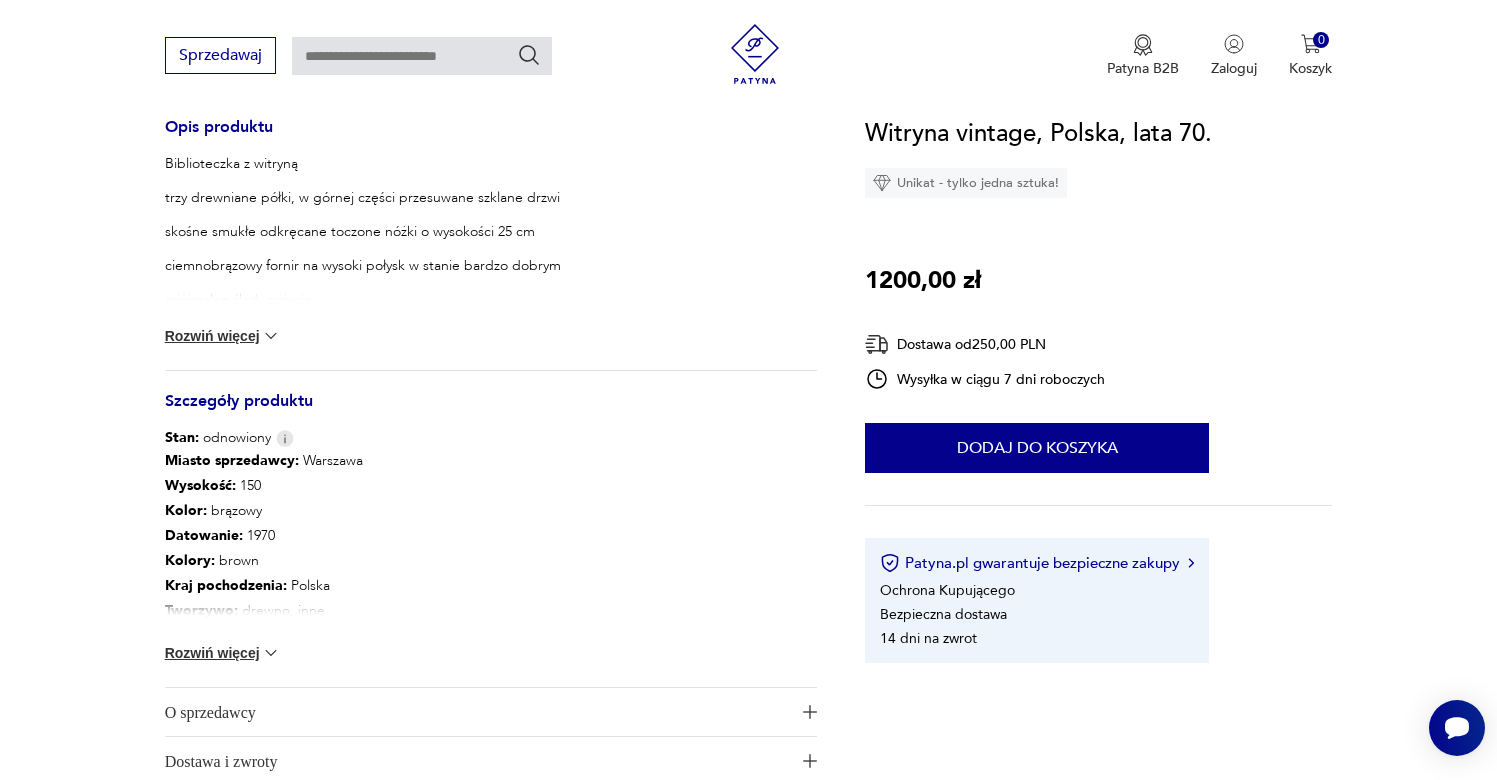 click on "Rozwiń więcej" at bounding box center (223, 653) 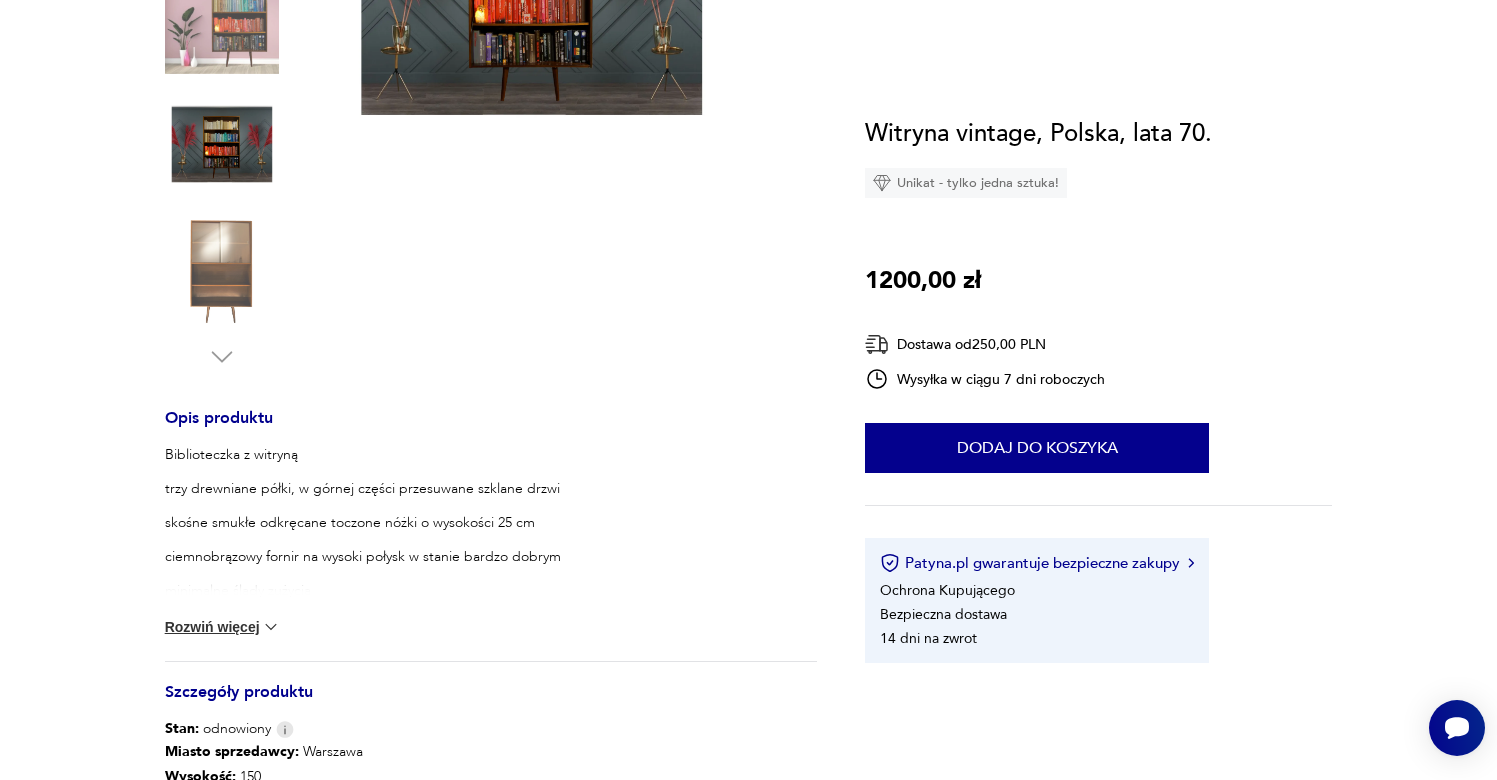scroll, scrollTop: 0, scrollLeft: 0, axis: both 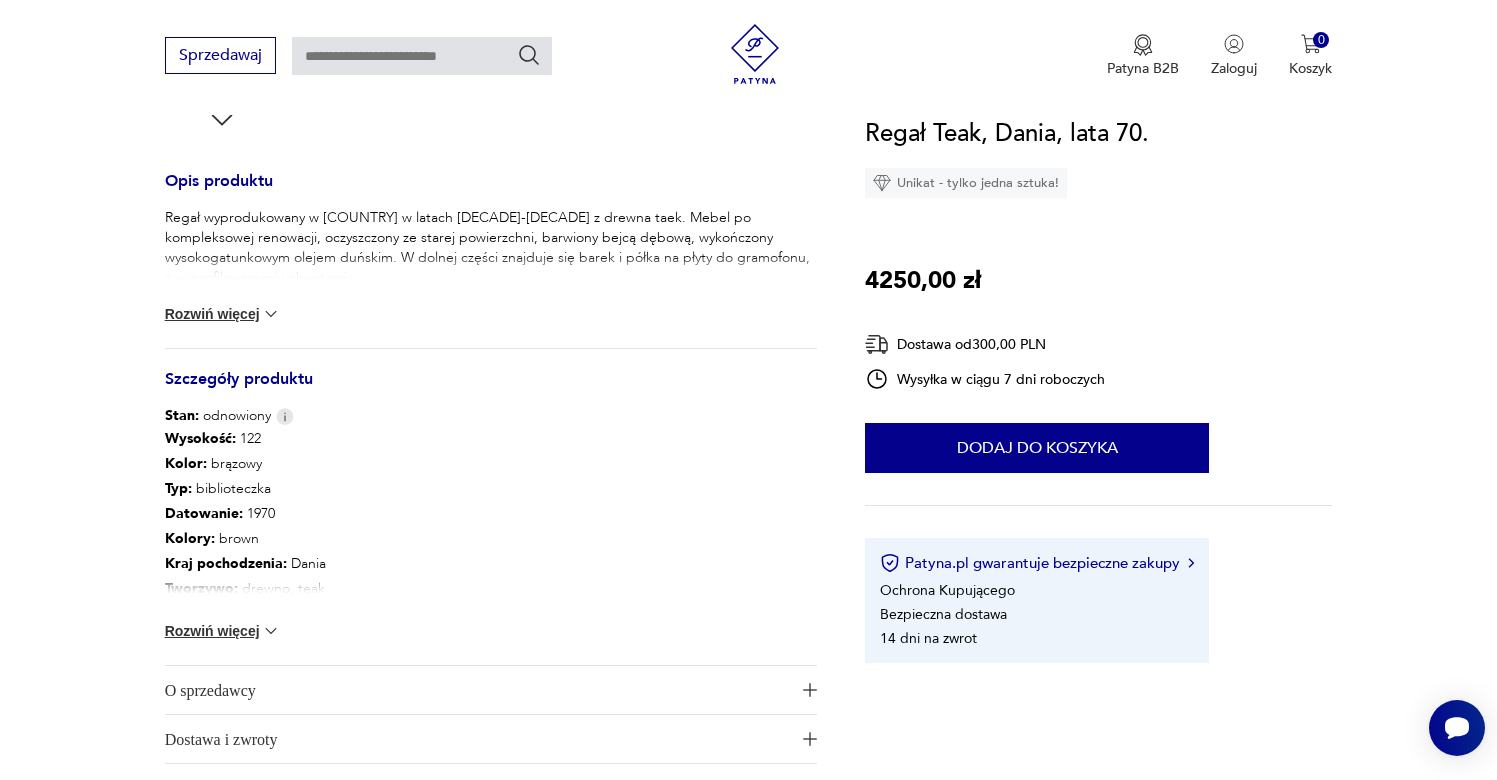 click on "Rozwiń więcej" at bounding box center (223, 631) 